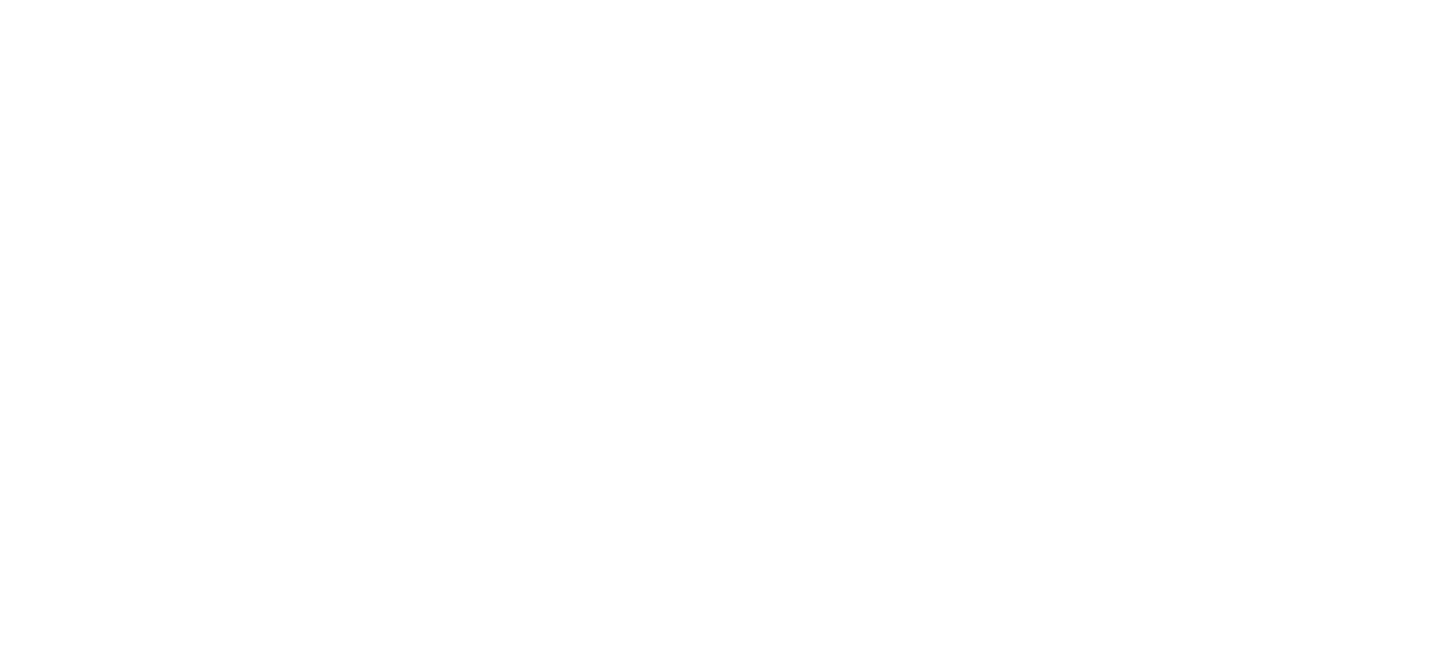 scroll, scrollTop: 0, scrollLeft: 0, axis: both 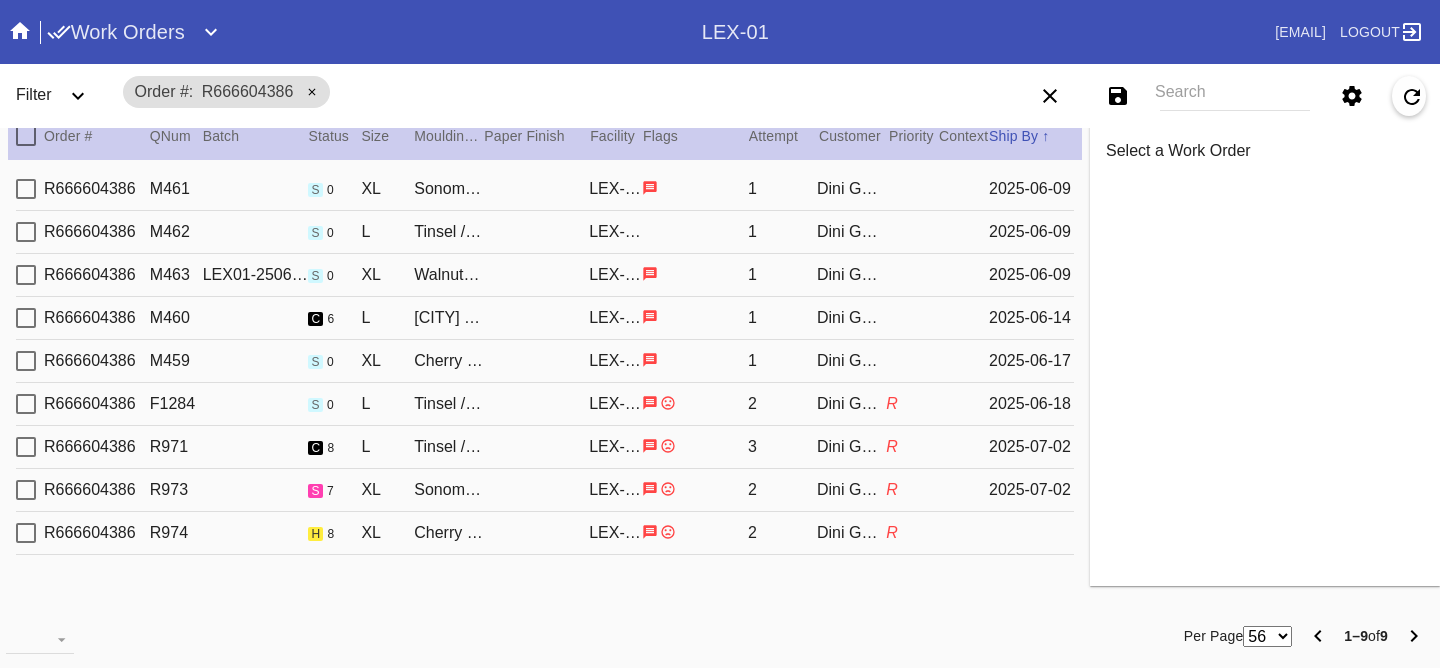 click on "R666604386 M459 s   0 XL Cherry (Gallery) / No Mat [FACILITY_CODE] 1 [LAST_NAME]
R" at bounding box center (545, 533) 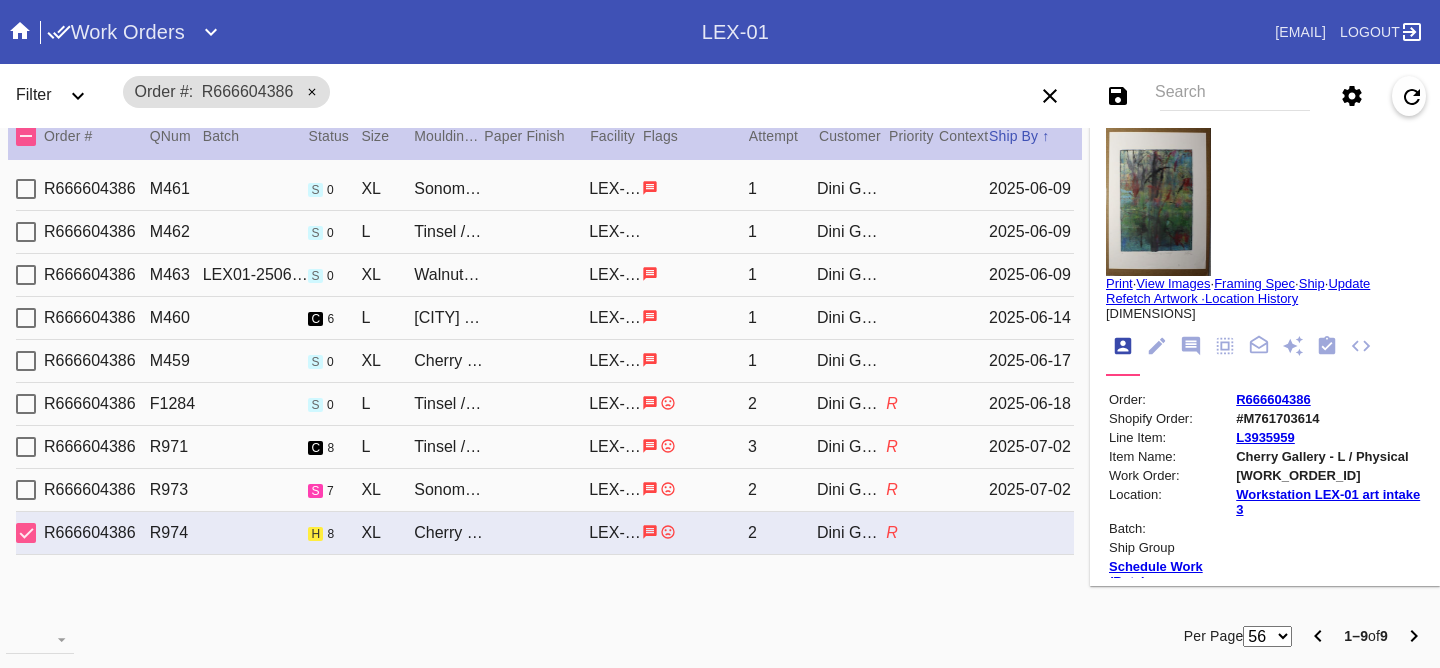 click on "R666604386 R973 s   7 XL Sonoma / No Mat [FACILITY_CODE] 2 [LAST_NAME]
R
2025-07-02" at bounding box center [545, 490] 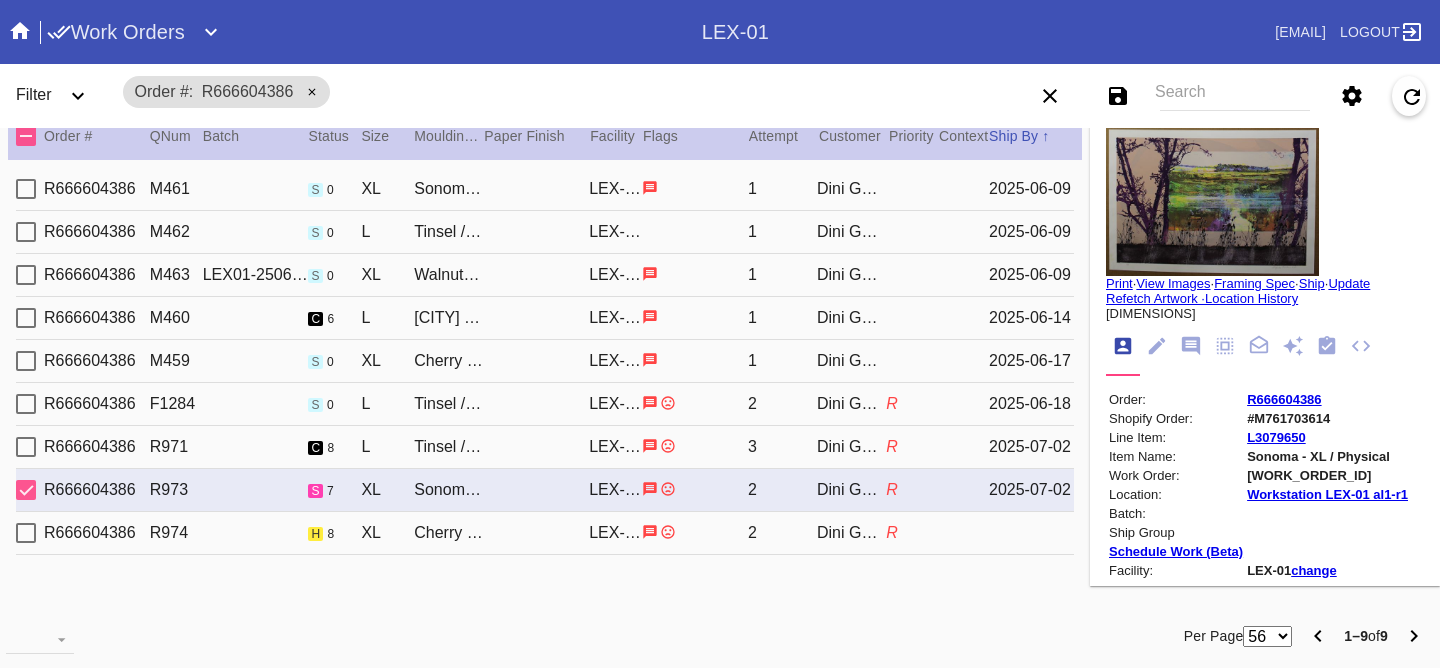 click on "R666604386 R971 c   8 L Tinsel / No Mat [FACILITY_CODE] 3 [LAST_NAME]
R
2025-07-02" at bounding box center (545, 447) 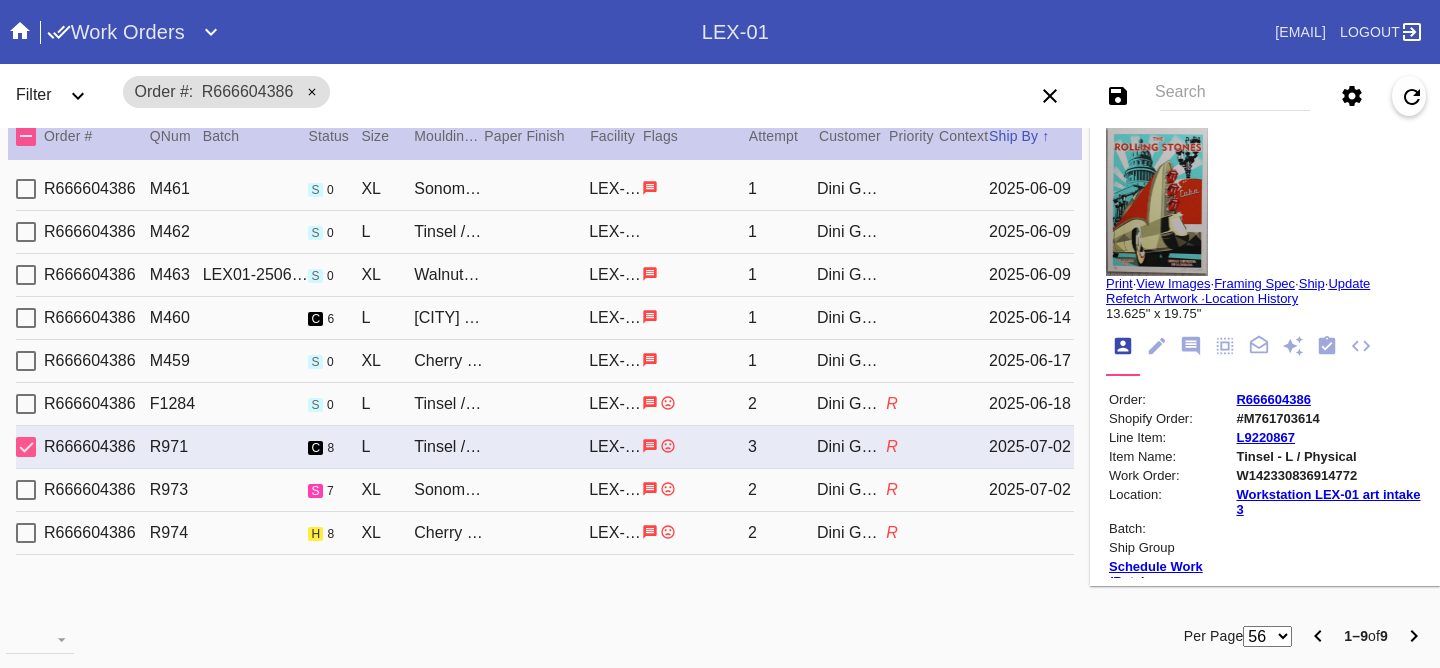 click on "R666604386 F1284 s   0 L Tinsel / No Mat LEX-01 2 Dini Golden
R
2025-06-18" at bounding box center (545, 404) 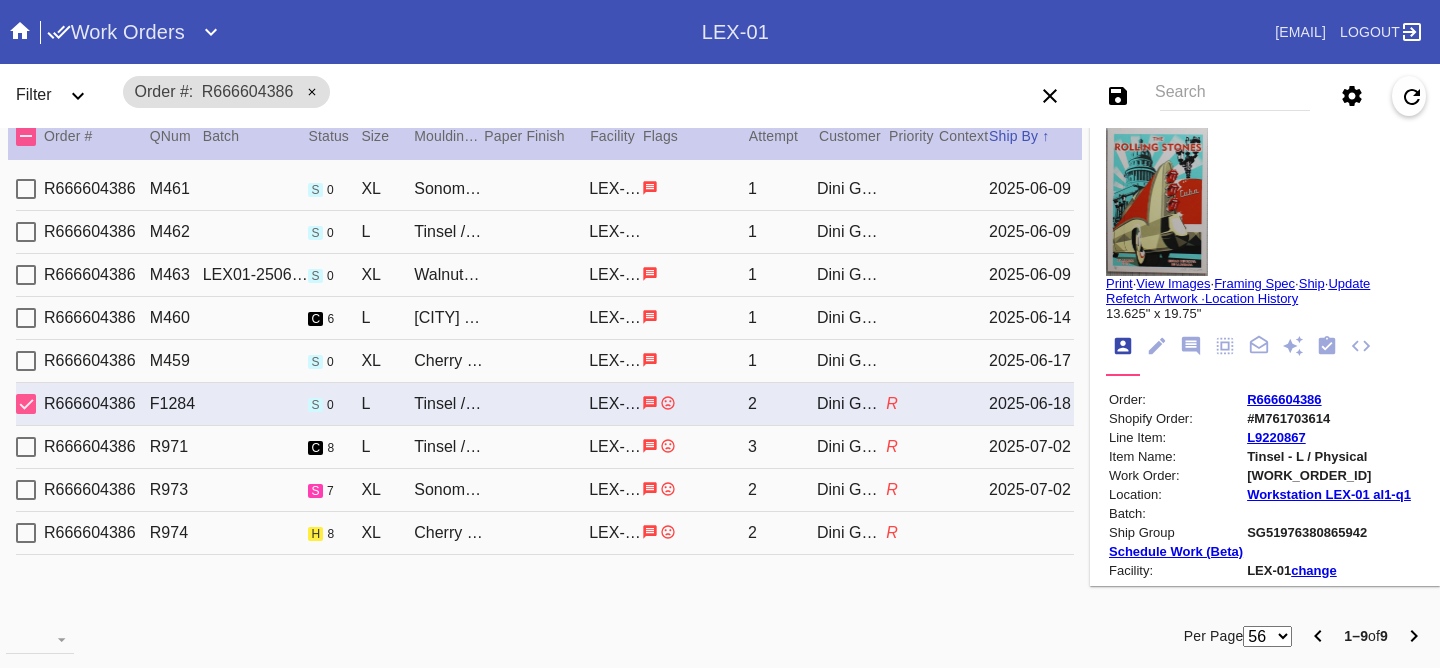 click on "R666604386 M459 s   0 XL Cherry (Gallery) / No Mat LEX-01 1 Dini Golden
2025-06-17" at bounding box center (545, 361) 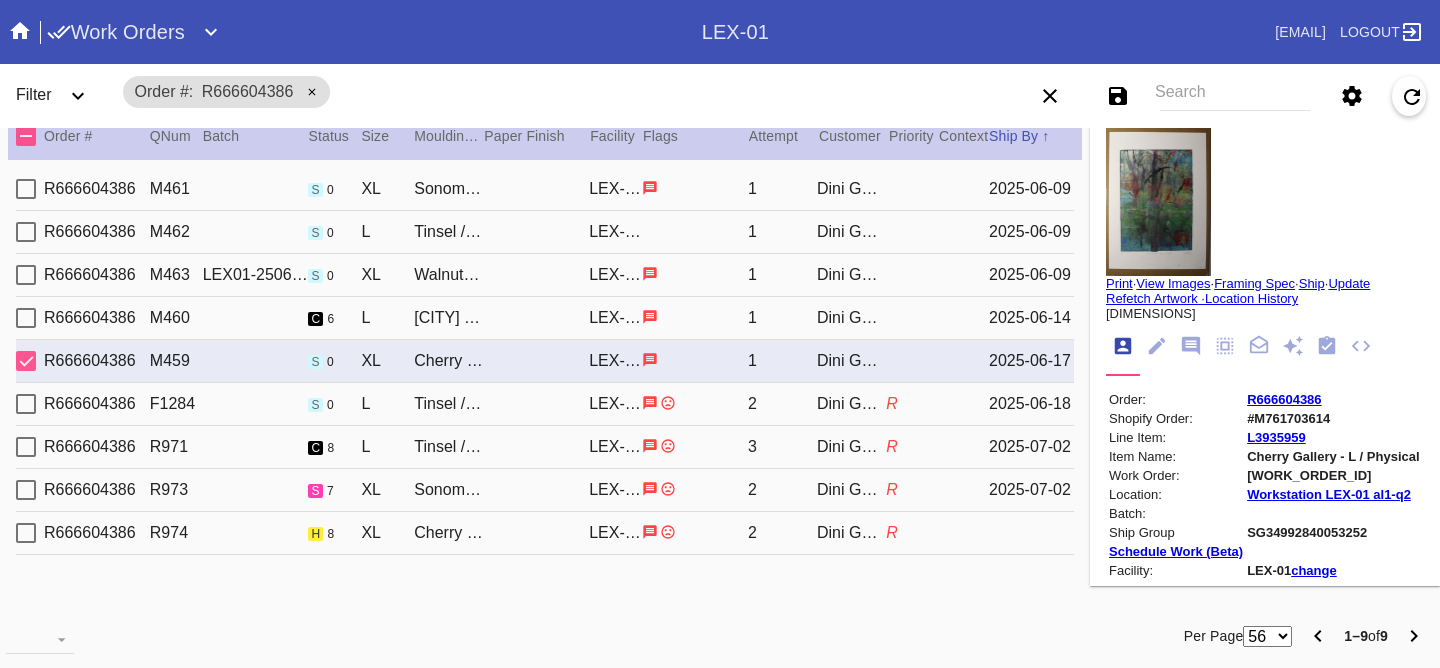 click at bounding box center [695, 188] 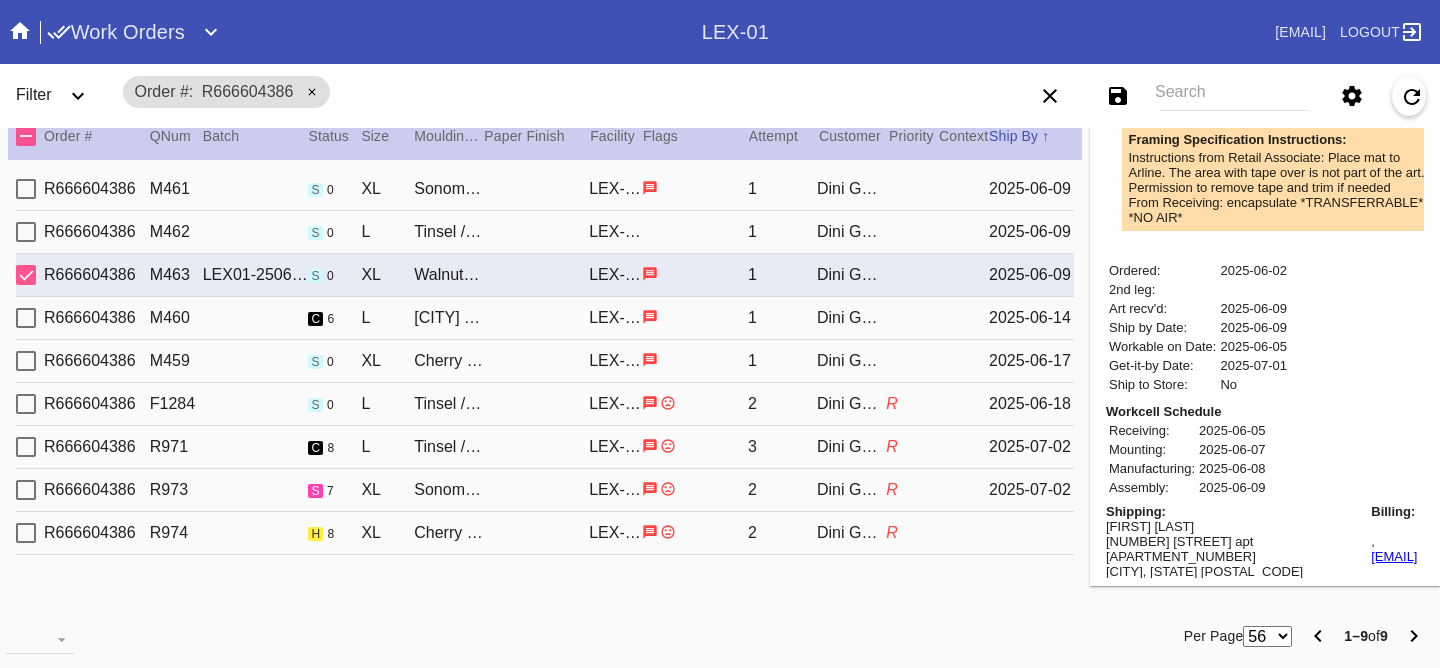scroll, scrollTop: 787, scrollLeft: 0, axis: vertical 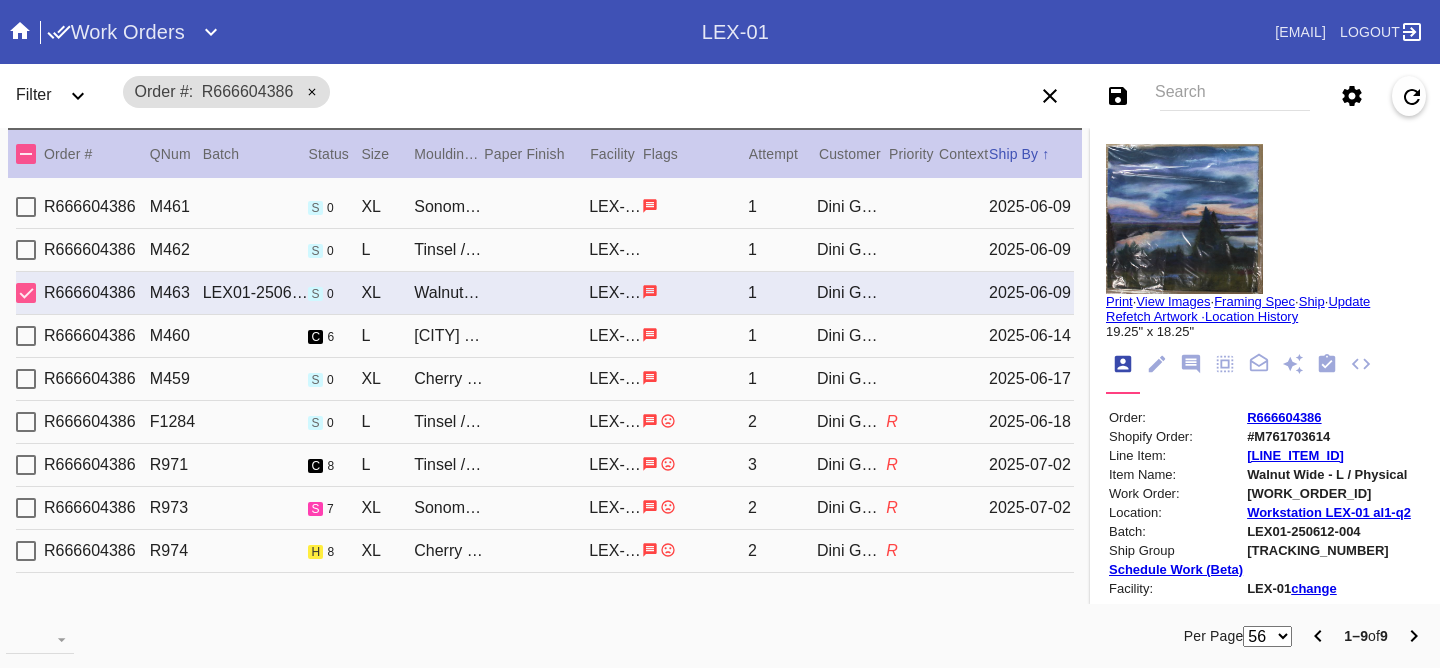 click on "View Images" at bounding box center [1173, 301] 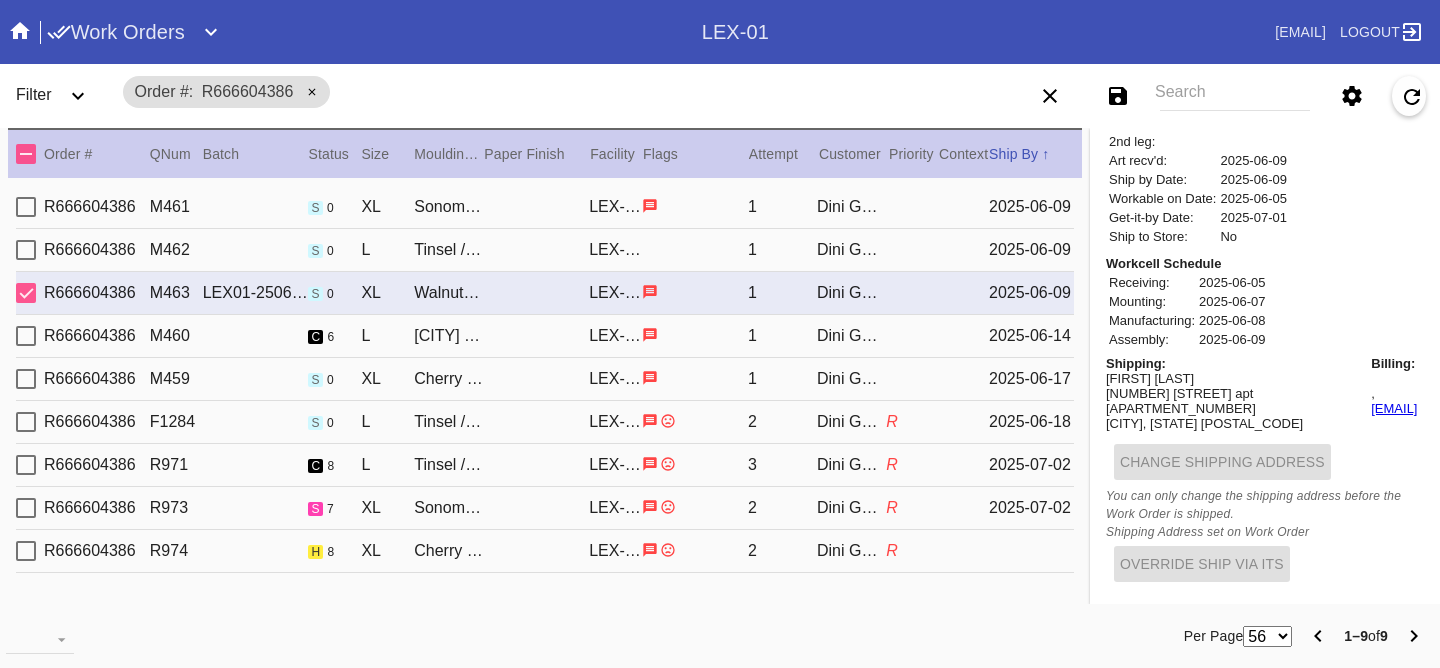 scroll, scrollTop: 0, scrollLeft: 0, axis: both 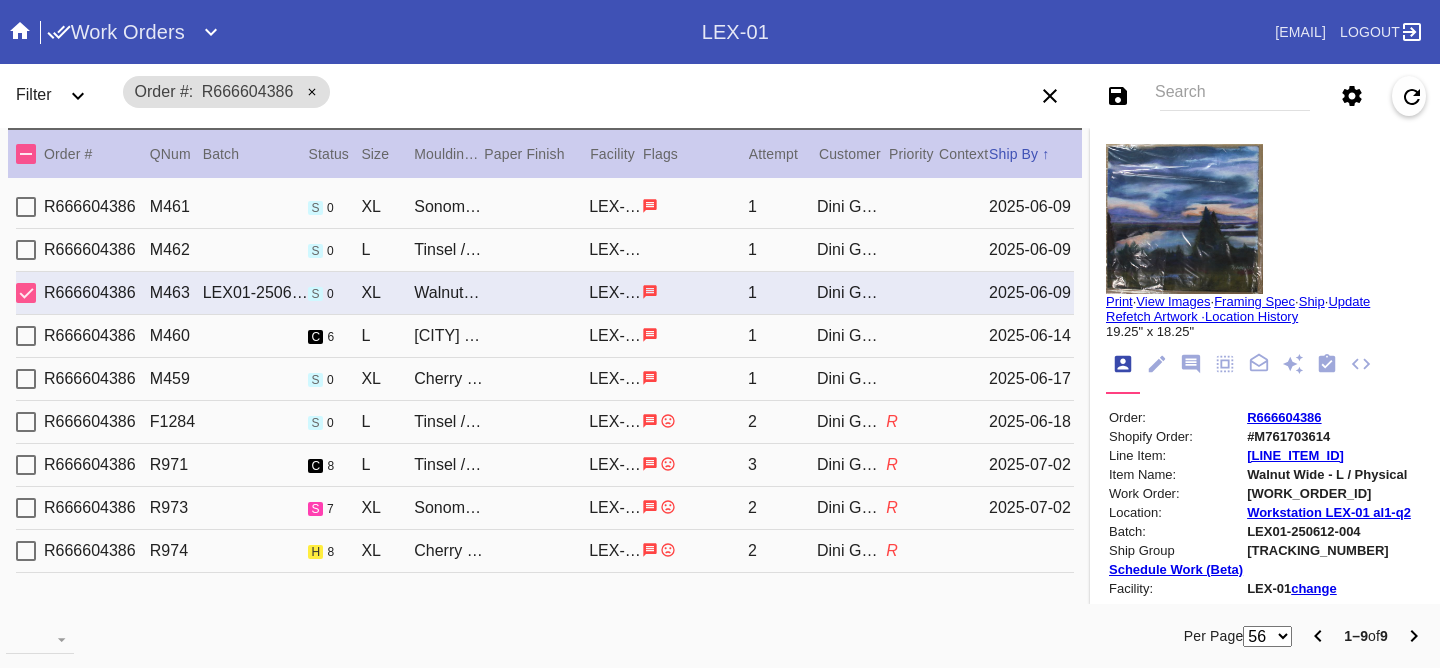 click on "R666604386 M462 s   0 L Tinsel / No Mat LEX-01 1 Dini Golden
2025-06-09" at bounding box center (545, 250) 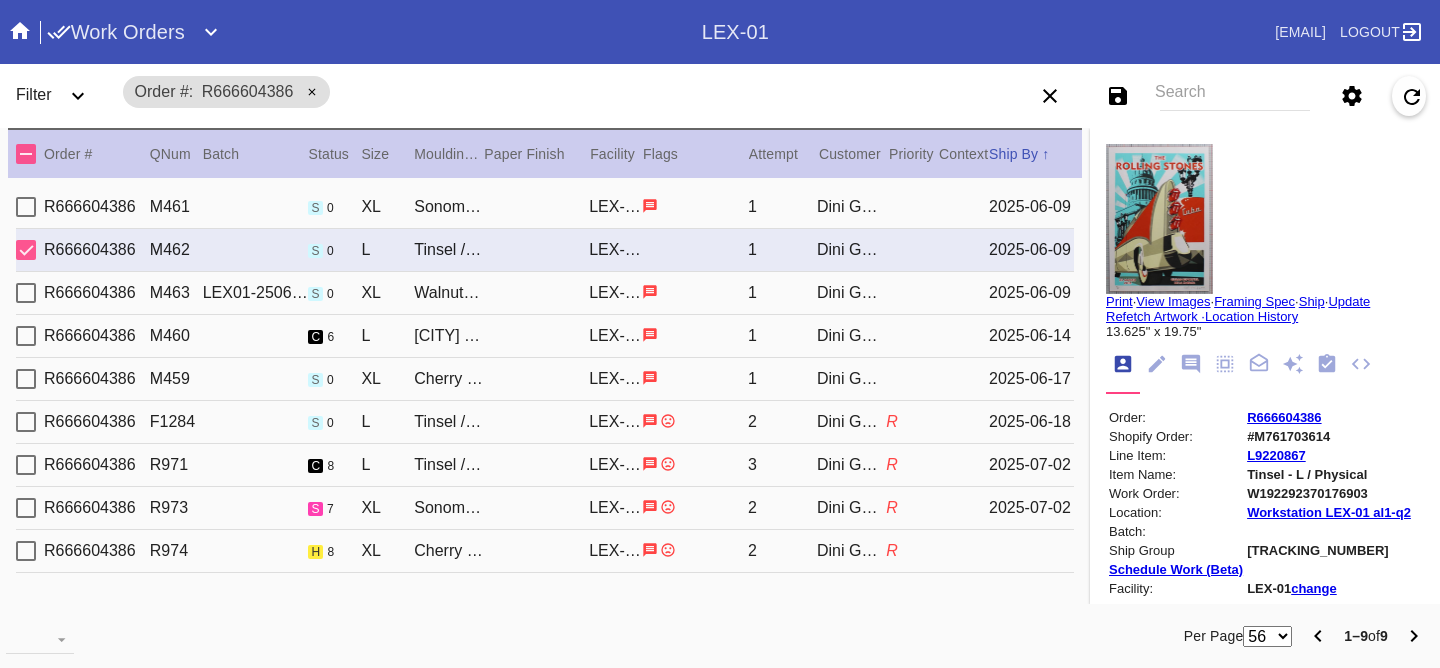 click on "R666604386 M461 s   0 XL Sonoma / No Mat LEX-01 1 Dini Golden
2025-06-09" at bounding box center (545, 207) 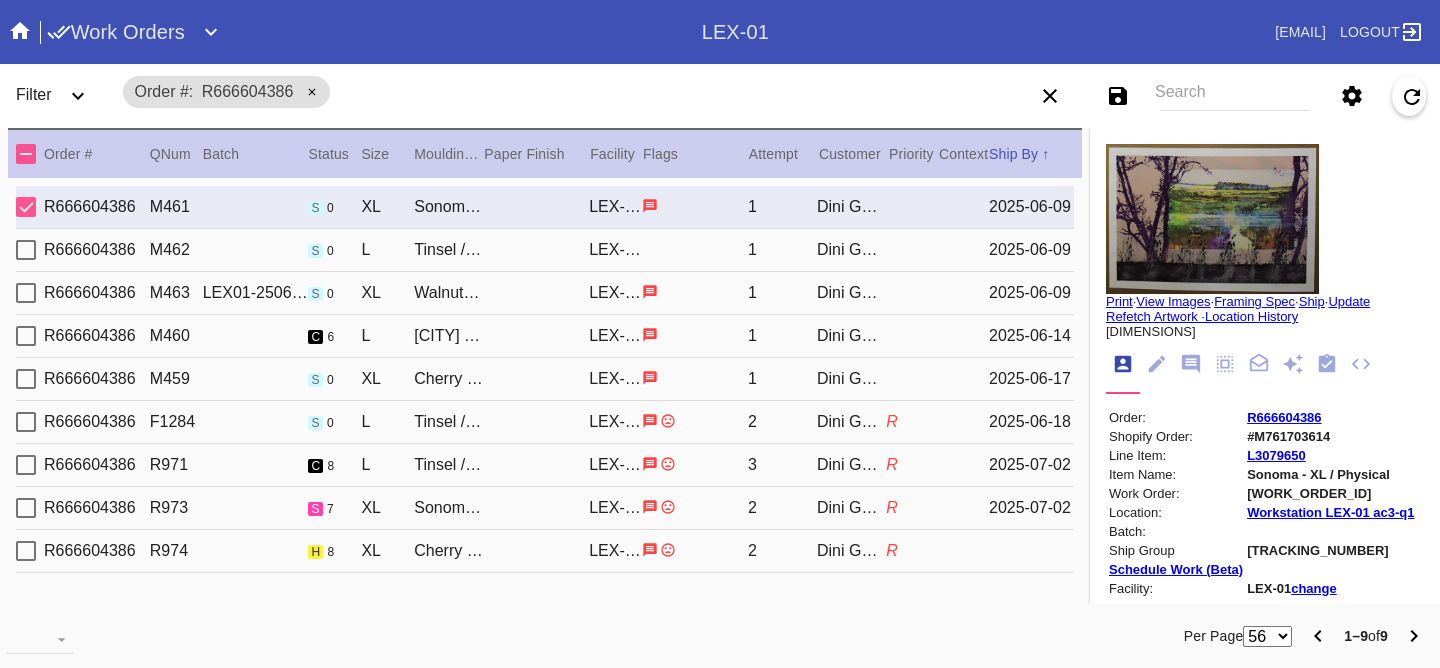 click on "R666604386 M463 LEX01-250612-004 s   0 XL Walnut (Wide) / Cream - Linen LEX-01 1 [FIRST] [LAST]
[DATE]" at bounding box center [545, 293] 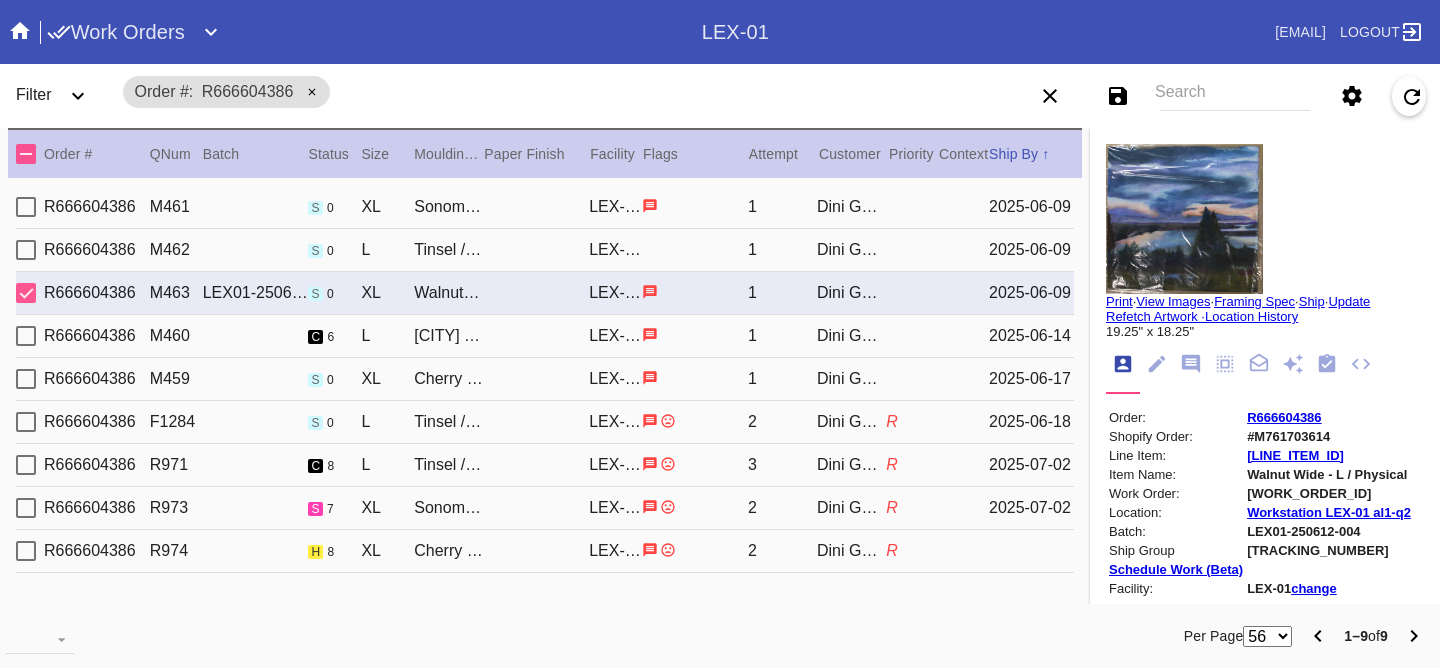 click on "R666604386 M459 s   0 XL Cherry (Gallery) / No Mat LEX-01 1 Dini Golden
2025-06-17" at bounding box center [545, 379] 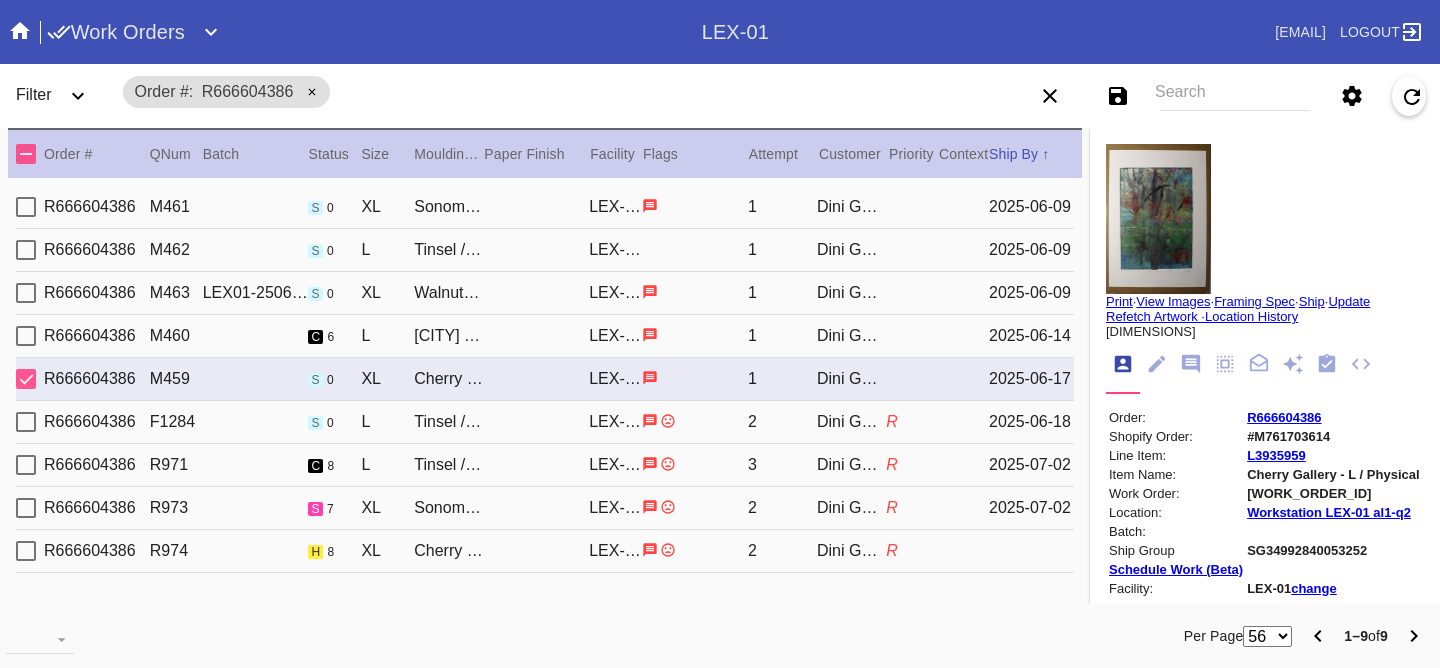 click on "R666604386 F1284 s   0 L Tinsel / No Mat LEX-01 2 Dini Golden
R
2025-06-18" at bounding box center [545, 422] 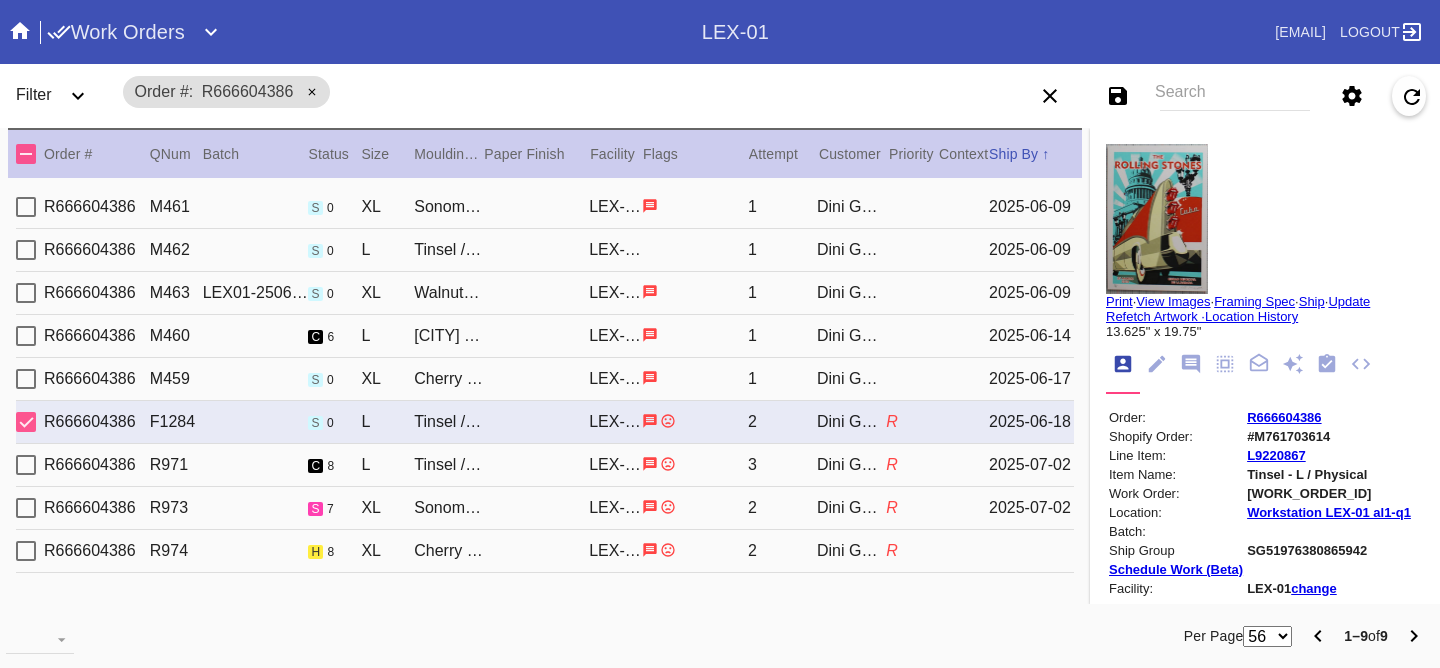 click on "R666604386 R971 c   8 L Tinsel / No Mat LEX-01 3 Dini Golden
R
2025-07-02" at bounding box center [545, 465] 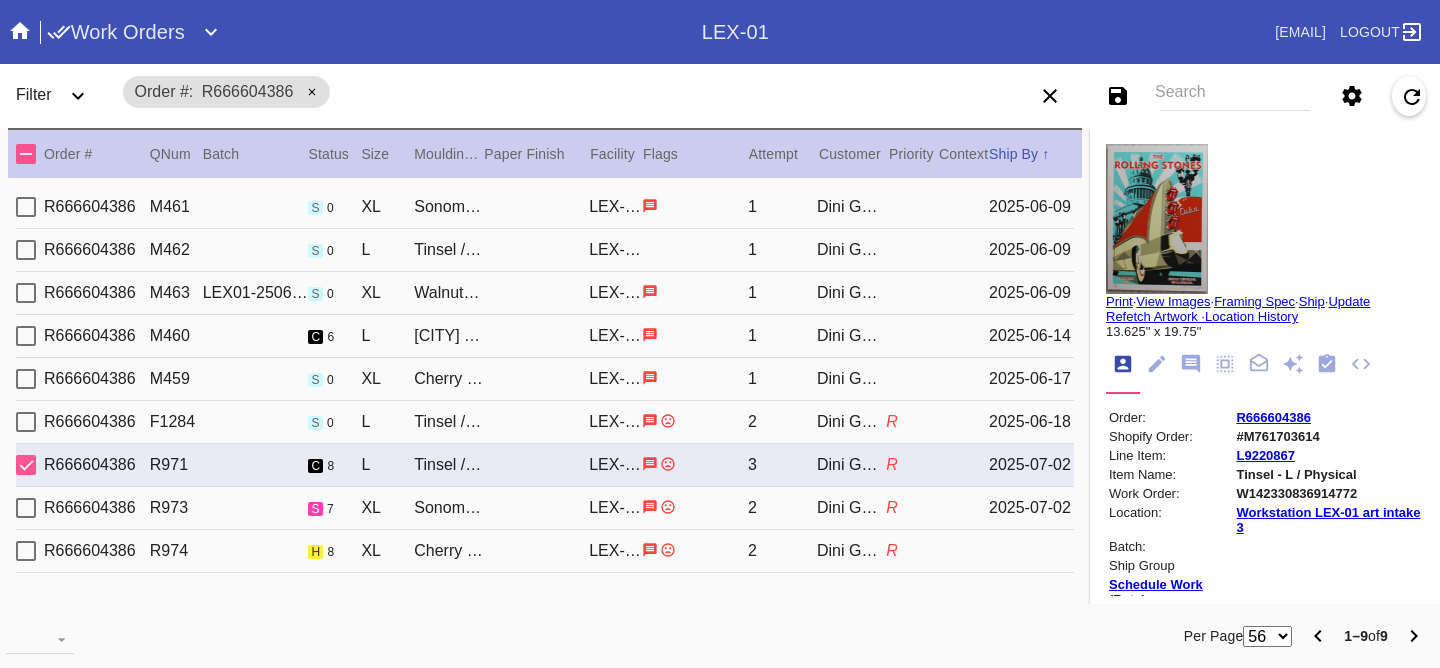 click on "R666604386 R973 s   7 XL Sonoma / No Mat LEX-01 2 Dini Golden
R
2025-07-02" at bounding box center (545, 508) 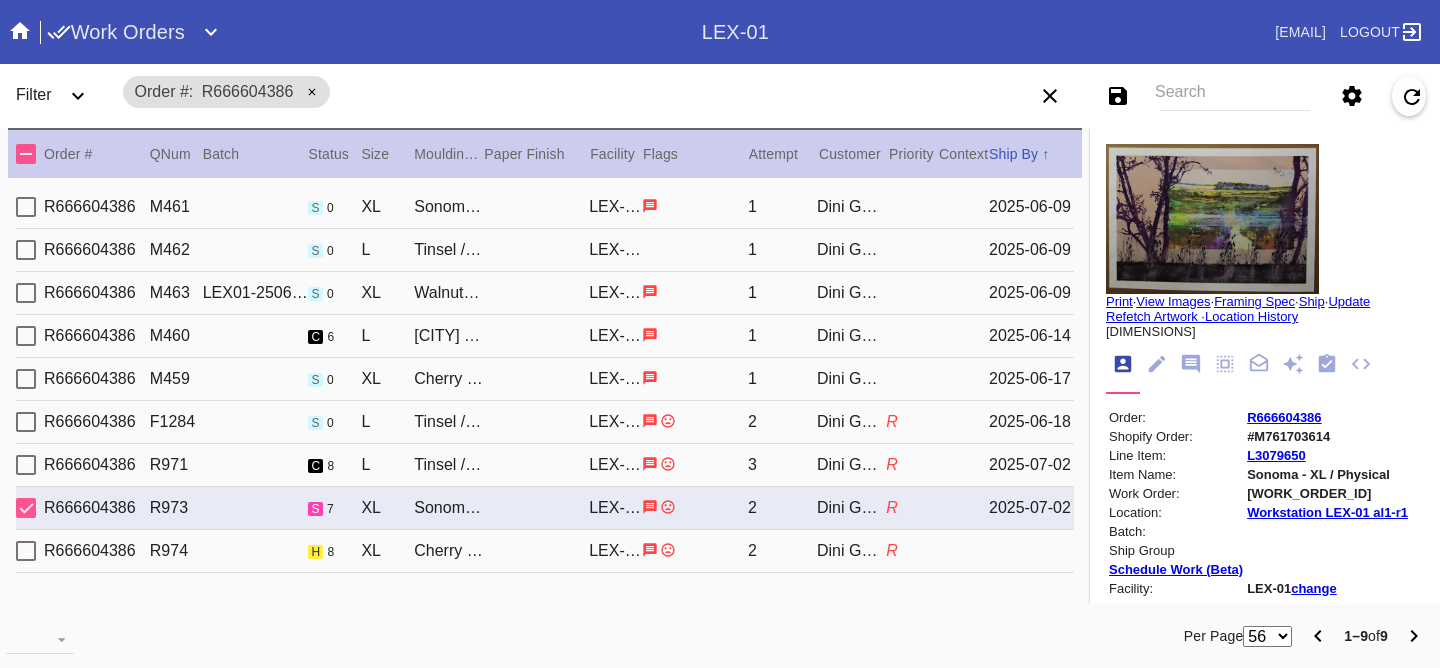 click on "R666604386 R974 h   8 XL Cherry (Gallery) / No Mat LEX-01 2 Dini Golden
R" at bounding box center [545, 551] 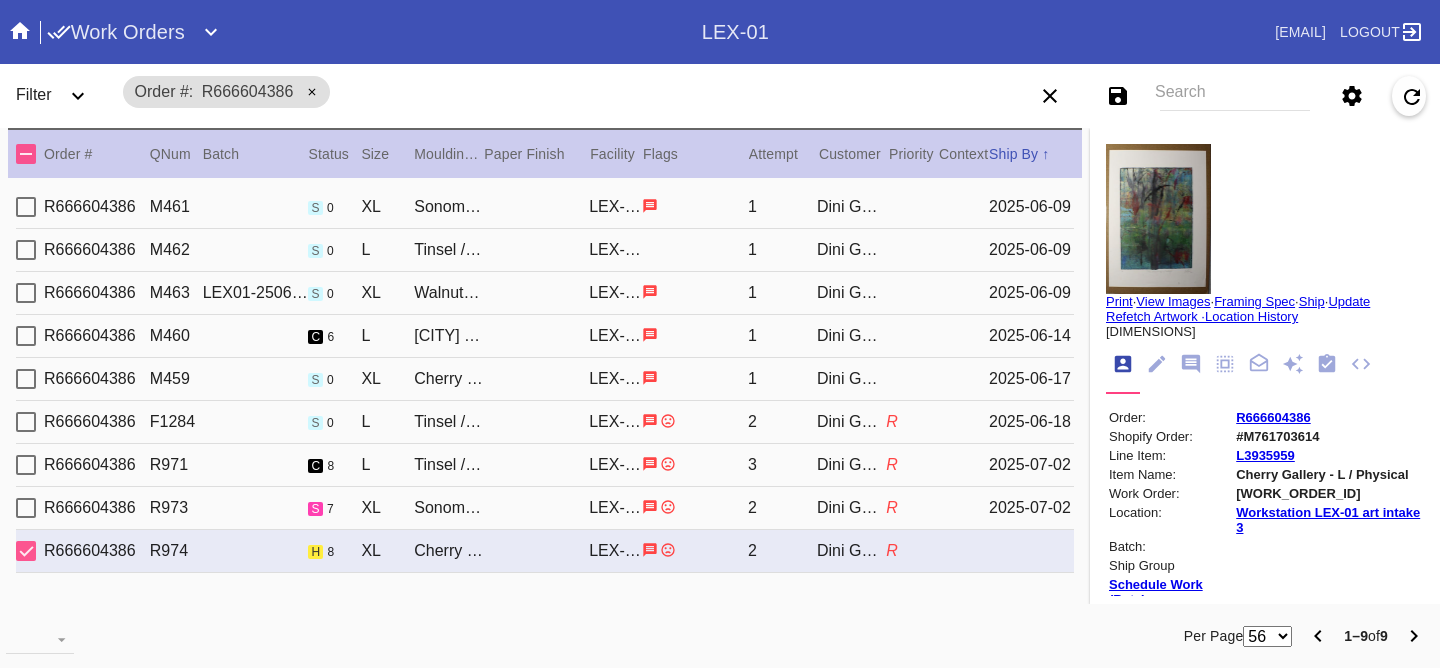 click on "R666604386 M461 s   0 XL Sonoma / No Mat LEX-01 1 Dini Golden
2025-06-09 R666604386 M462 s   0 L Tinsel / No Mat LEX-01 1 Dini Golden
2025-06-09 R666604386 M463 LEX01-250612-004 s   0 XL Walnut (Wide) / Cream - Linen LEX-01 1 Dini Golden
2025-06-09 R666604386 M460 c   6 L Cairo / Sky Blue LEX-01 1 Dini Golden
2025-06-14 R666604386 M459 s   0 XL Cherry (Gallery) / No Mat LEX-01 1 Dini Golden
2025-06-17 R666604386 F1284 s   0 L Tinsel / No Mat LEX-01 2 Dini Golden
R
2025-06-18 R666604386 R971 c   8 L Tinsel / No Mat LEX-01 3 Dini Golden
R
2025-07-02 R666604386 R973 s   7 XL Sonoma / No Mat LEX-01 2 Dini Golden
R
2025-07-02 R666604386 R974 h   8 XL Cherry (Gallery) / No Mat LEX-01 2 Dini Golden
R" at bounding box center [545, 400] 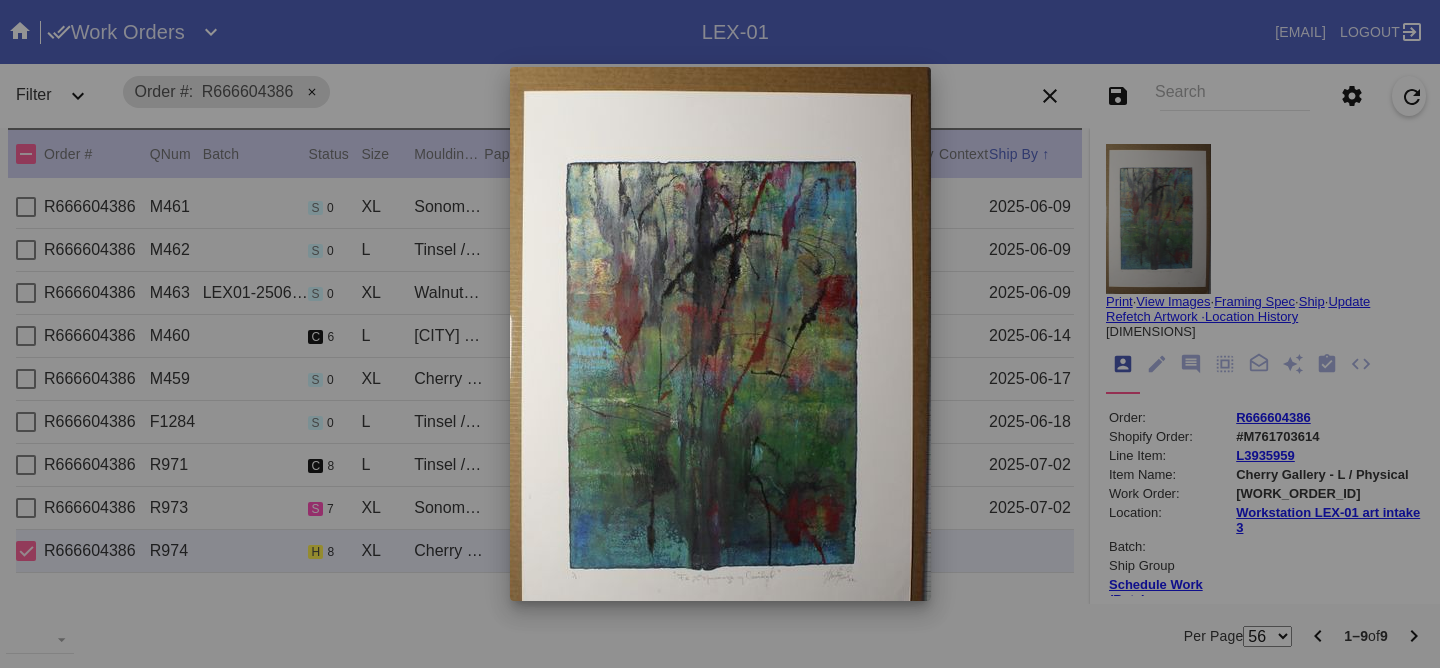 click at bounding box center (720, 334) 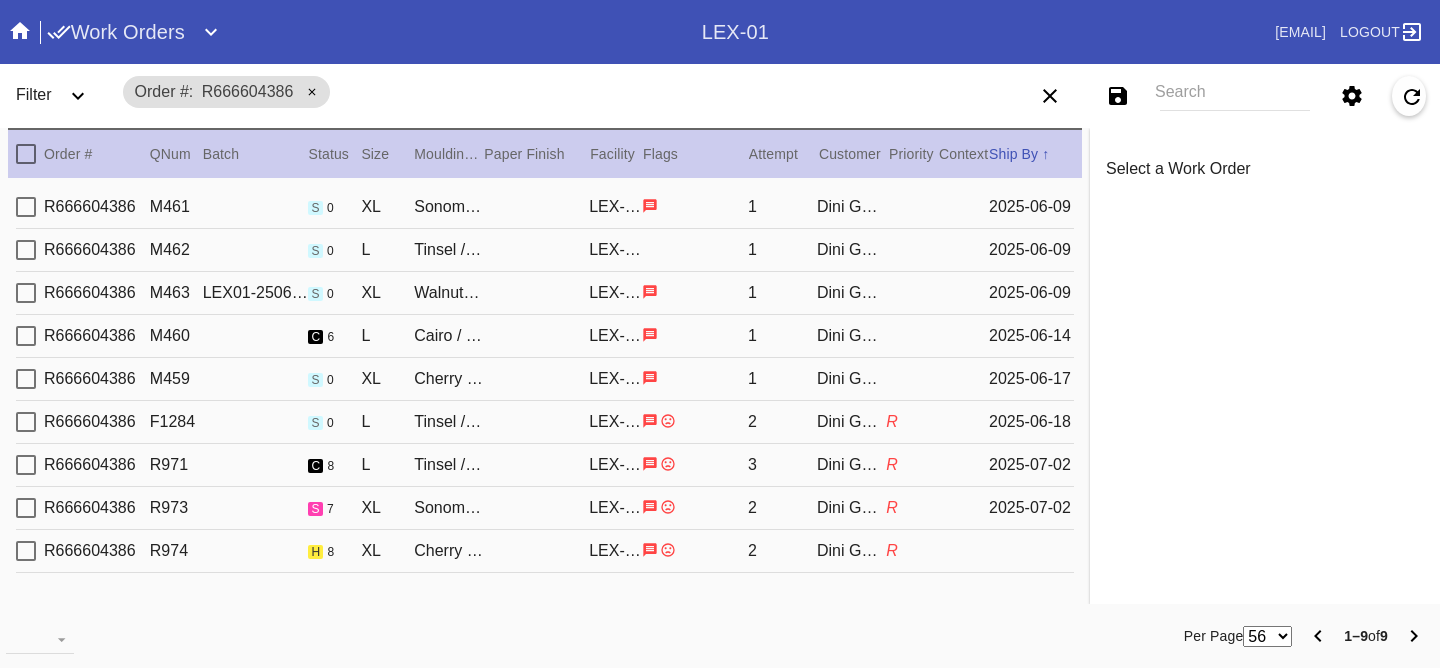 scroll, scrollTop: 0, scrollLeft: 0, axis: both 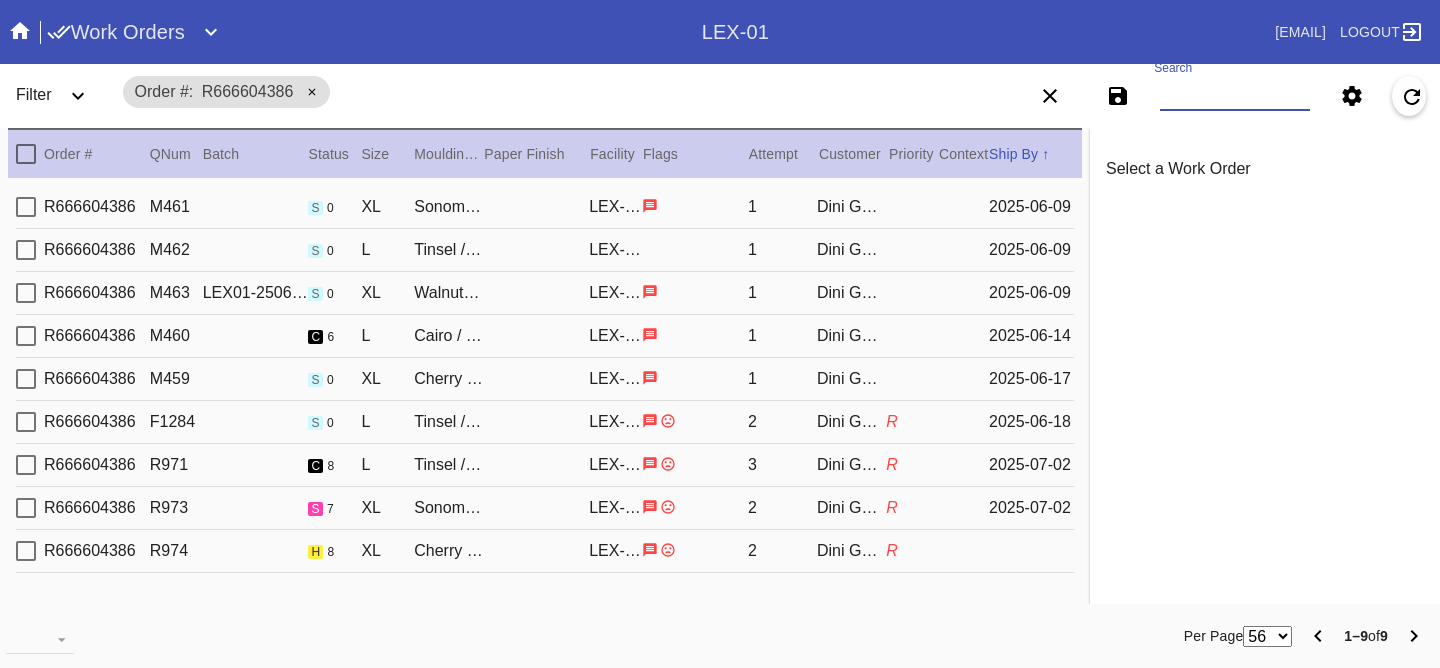 click on "Search" at bounding box center [1235, 96] 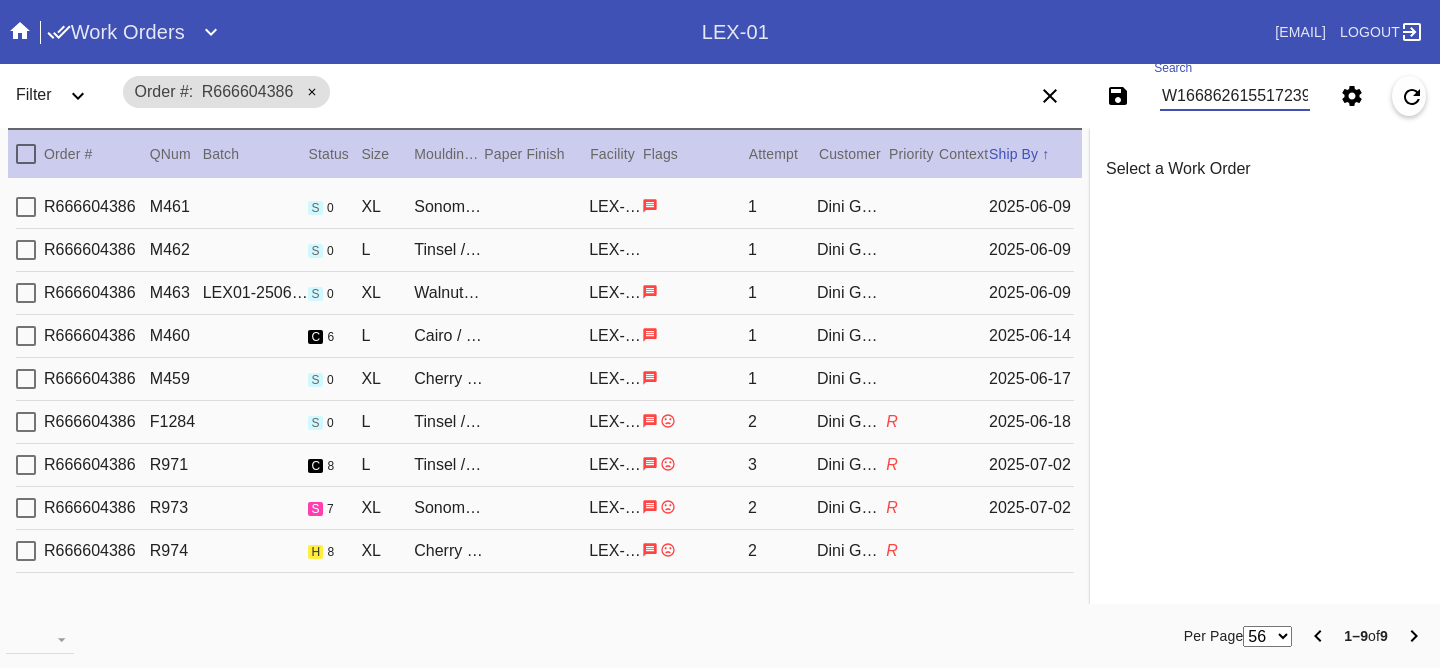 scroll, scrollTop: 0, scrollLeft: 3, axis: horizontal 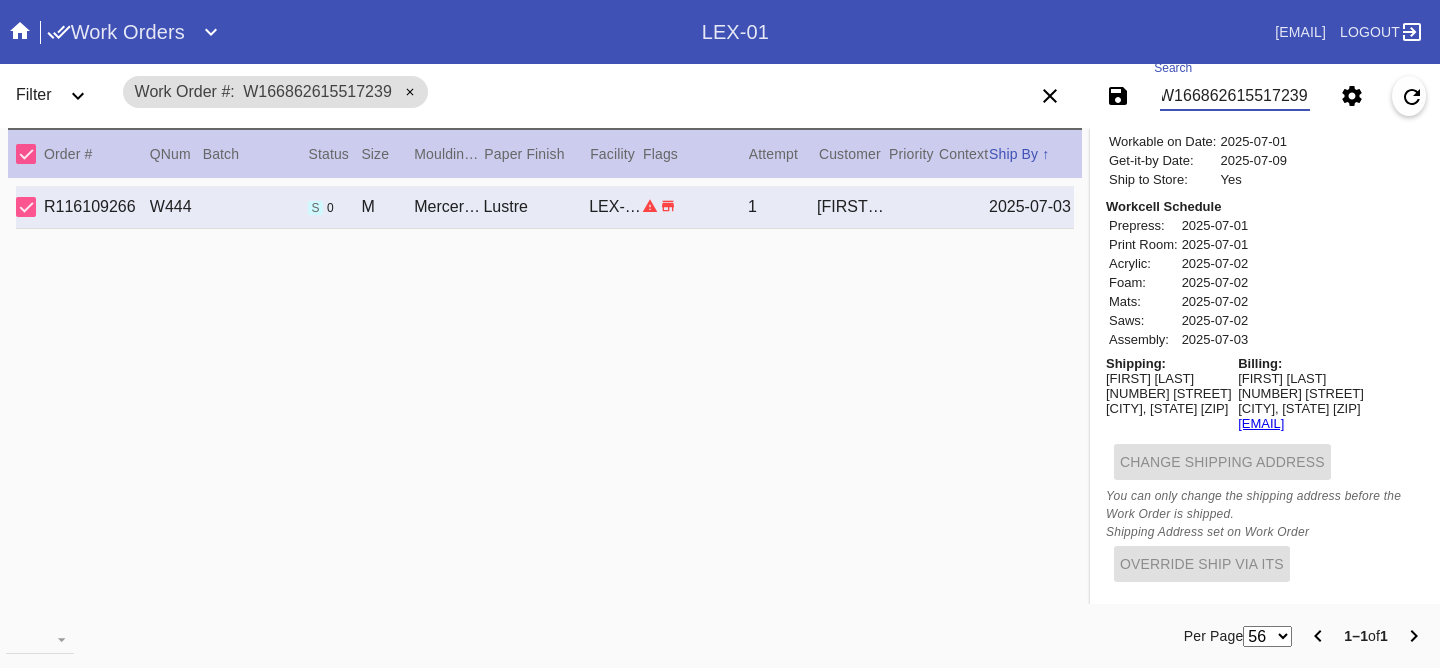 type on "W166862615517239" 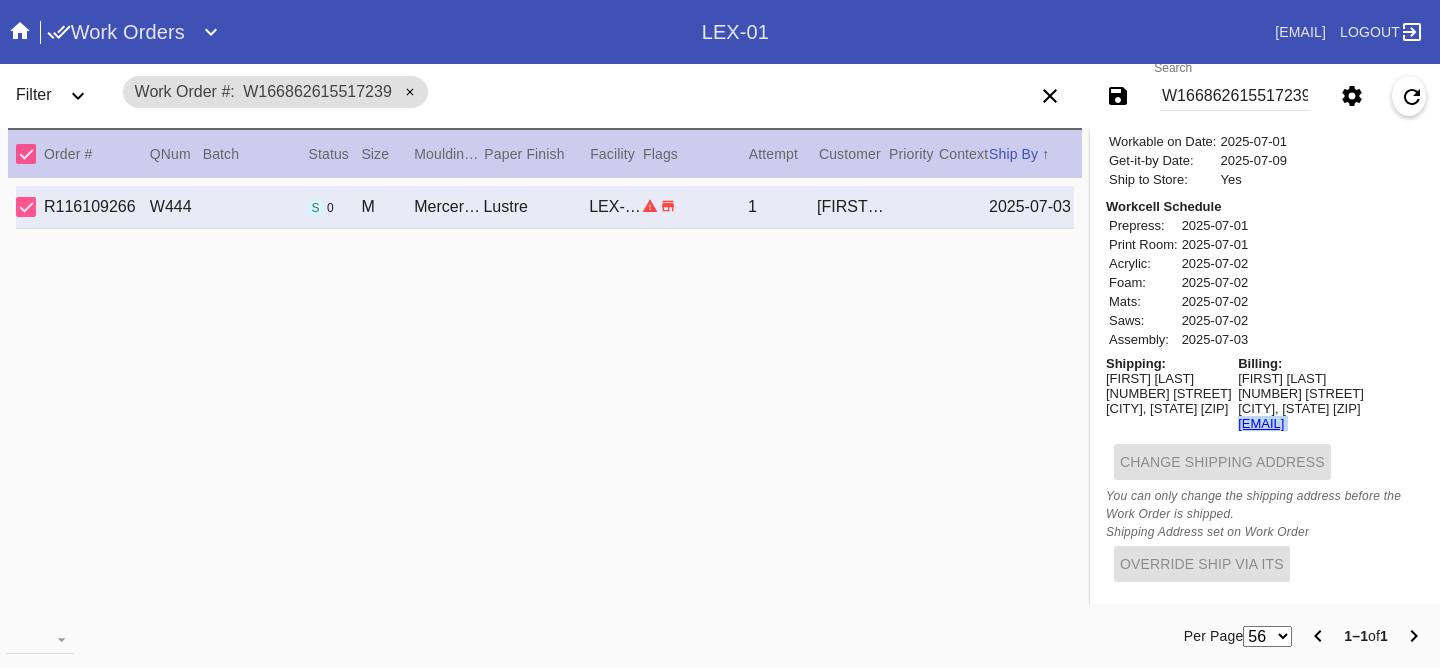 click on "Order: R116109266 Shopify Order: #M761724816 Line Item: L9860456 Item Name: Mercer Slim - M / Digital Work Order: W166862615517239 Batch: Ship Group SG68577072974947 Schedule Work (Beta) Facility: LEX-03  change RFID:
Assign RFID
Special Instructions on Order: Line Item Instructions: Processing Instructions: Work Order Instructions: Framing Specification Instructions: Ordered: 2025-07-01 2nd leg: Art recv'd: 2025-06-30 Ship by Date: 2025-07-03 Workable on Date: 2025-07-01 Get-it-by Date: 2025-07-09 Ship to Store: Yes Workcell Schedule Prepress: 2025-07-01 Print Room: 2025-07-01 Acrylic: 2025-07-02 Foam: 2025-07-02 Mats: 2025-07-02 Saws: 2025-07-02 Assembly: 2025-07-03 Shipping: Brett Starr 1601 West 38th St Austin , TX 78731 Billing: Brett Starr 17208 Flagler Drive Austin, TX 78738 feartheturtle.bs@gmail.com Change Shipping Address You can only change the shipping address before the Work Order is shipped. Override Ship via ITS" at bounding box center (1265, 158) 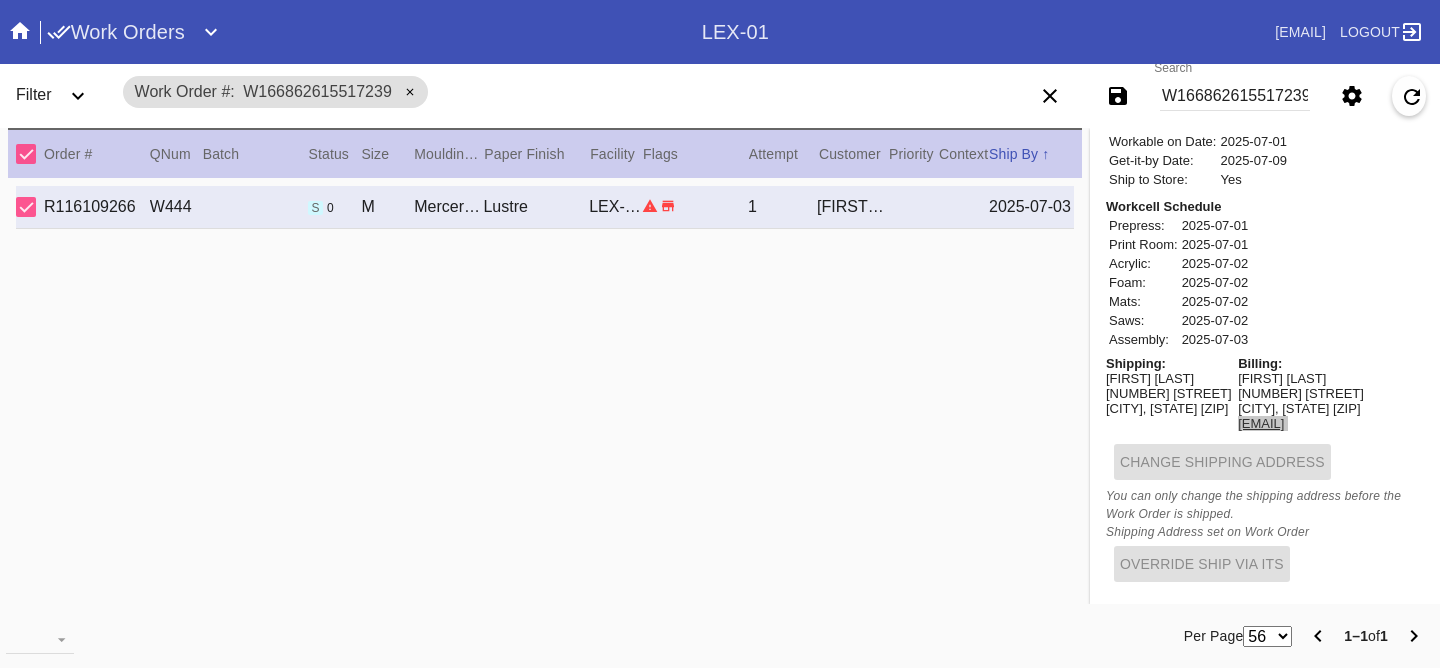 scroll, scrollTop: 0, scrollLeft: 0, axis: both 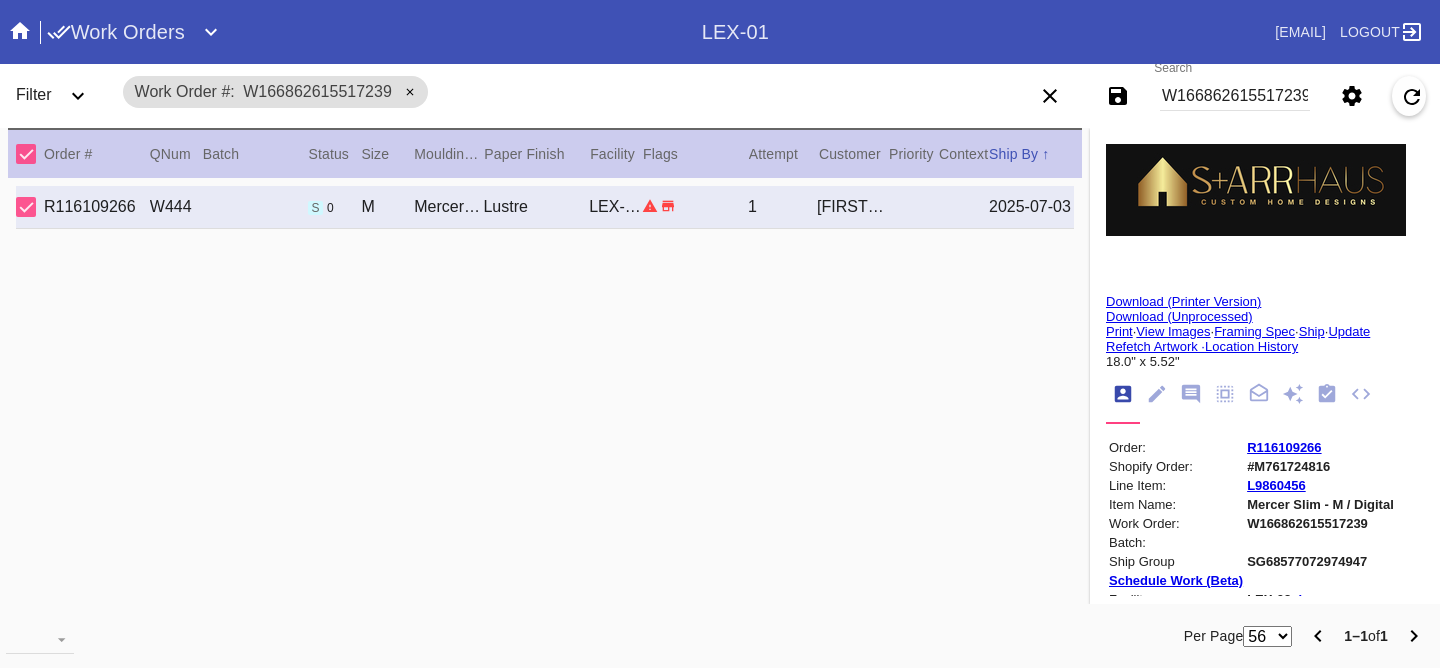 click on "W166862615517239" at bounding box center [1320, 523] 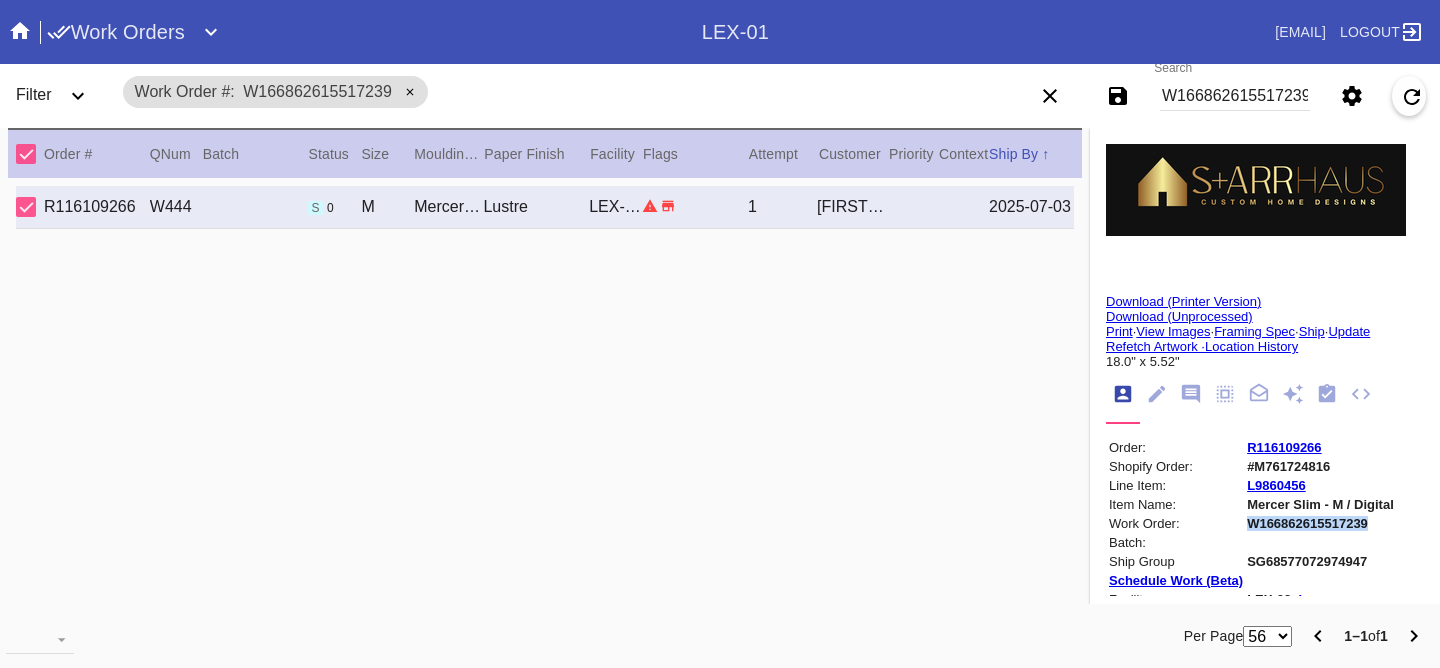 click on "W166862615517239" at bounding box center (1320, 523) 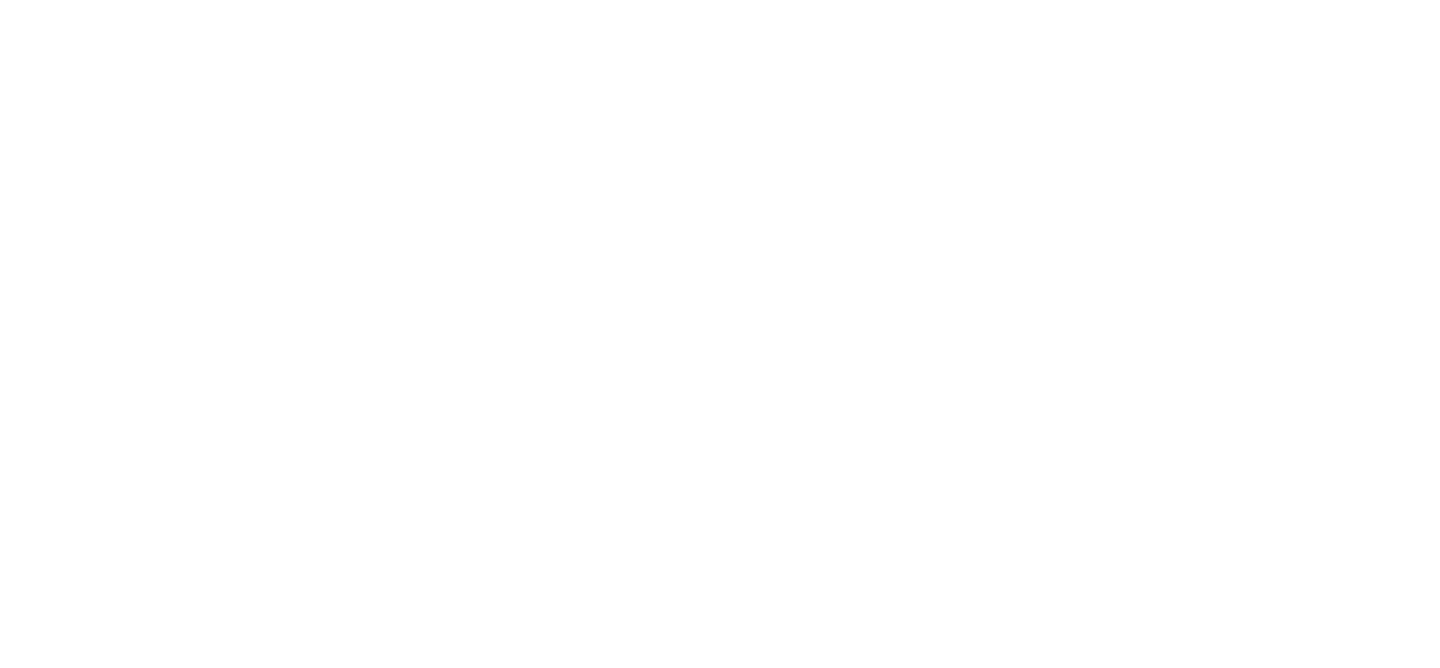 scroll, scrollTop: 0, scrollLeft: 0, axis: both 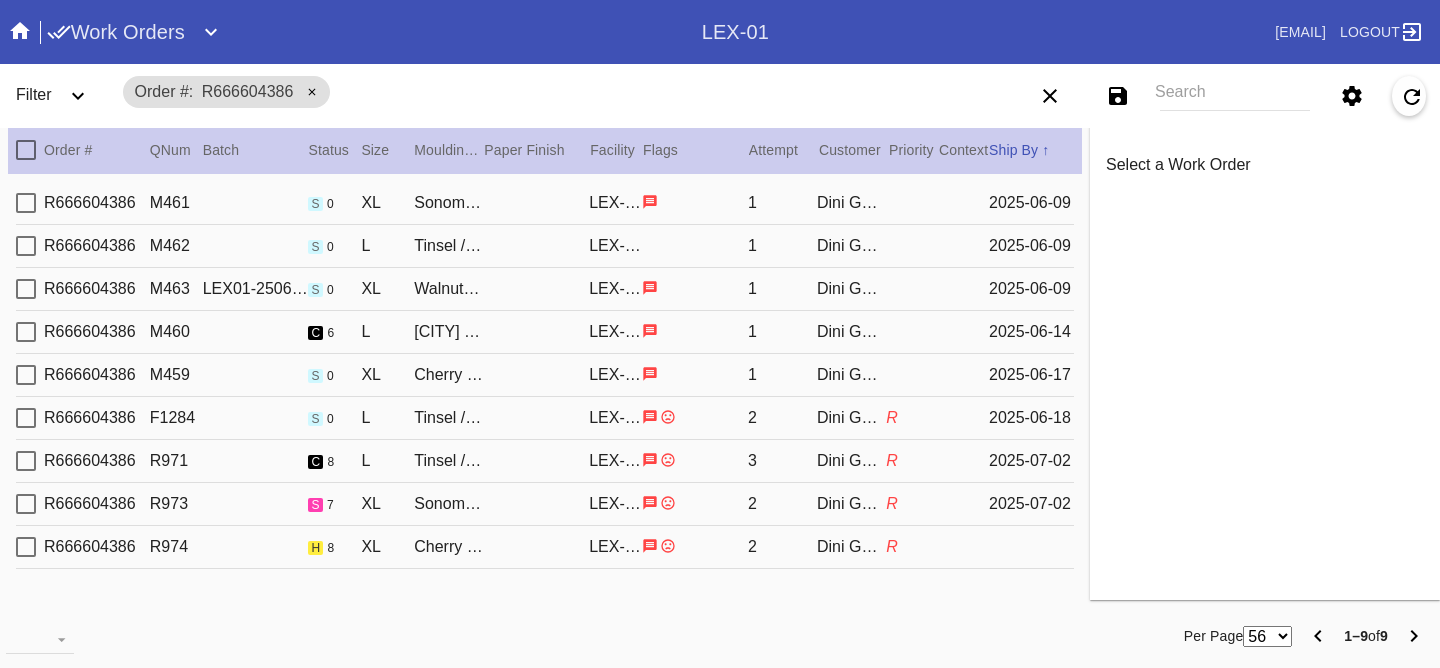click on "R666604386 M463 LEX01-250612-004 s   0 XL Walnut (Wide) / Cream - Linen LEX-01 1 [FIRST] [LAST]
[DATE]" at bounding box center [545, 289] 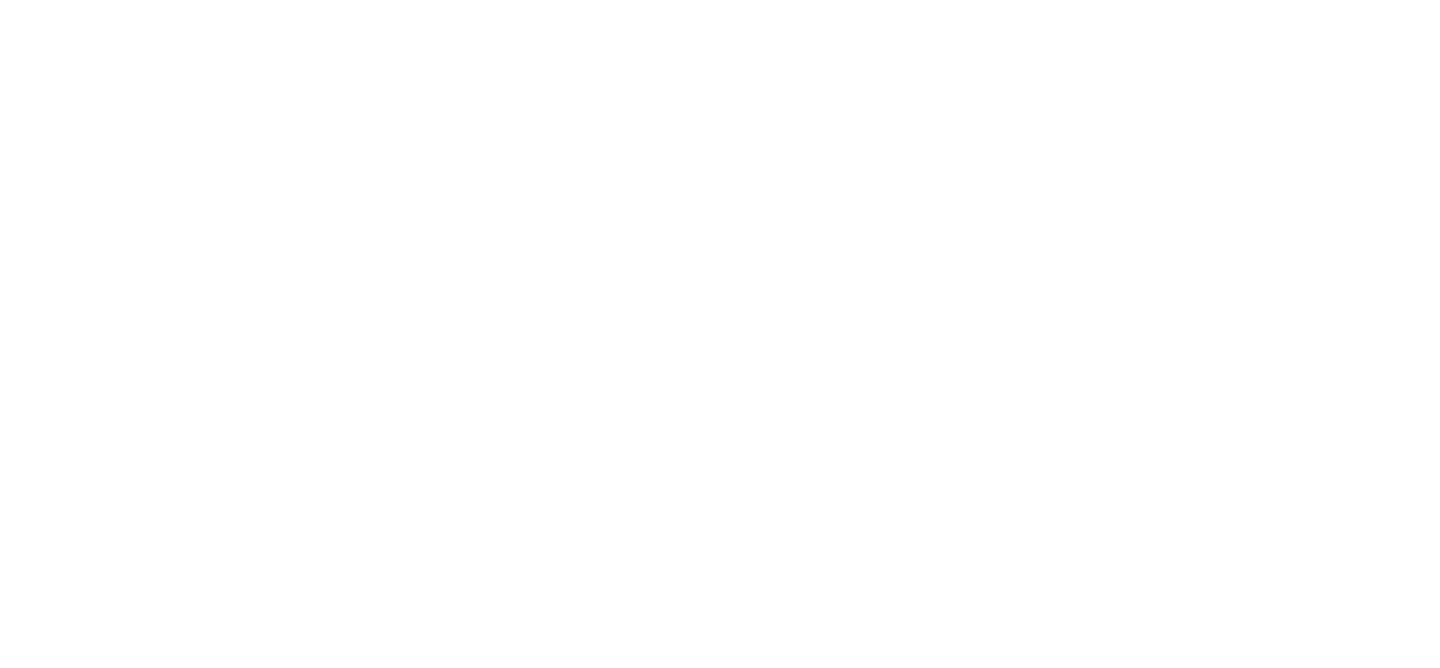 scroll, scrollTop: 0, scrollLeft: 0, axis: both 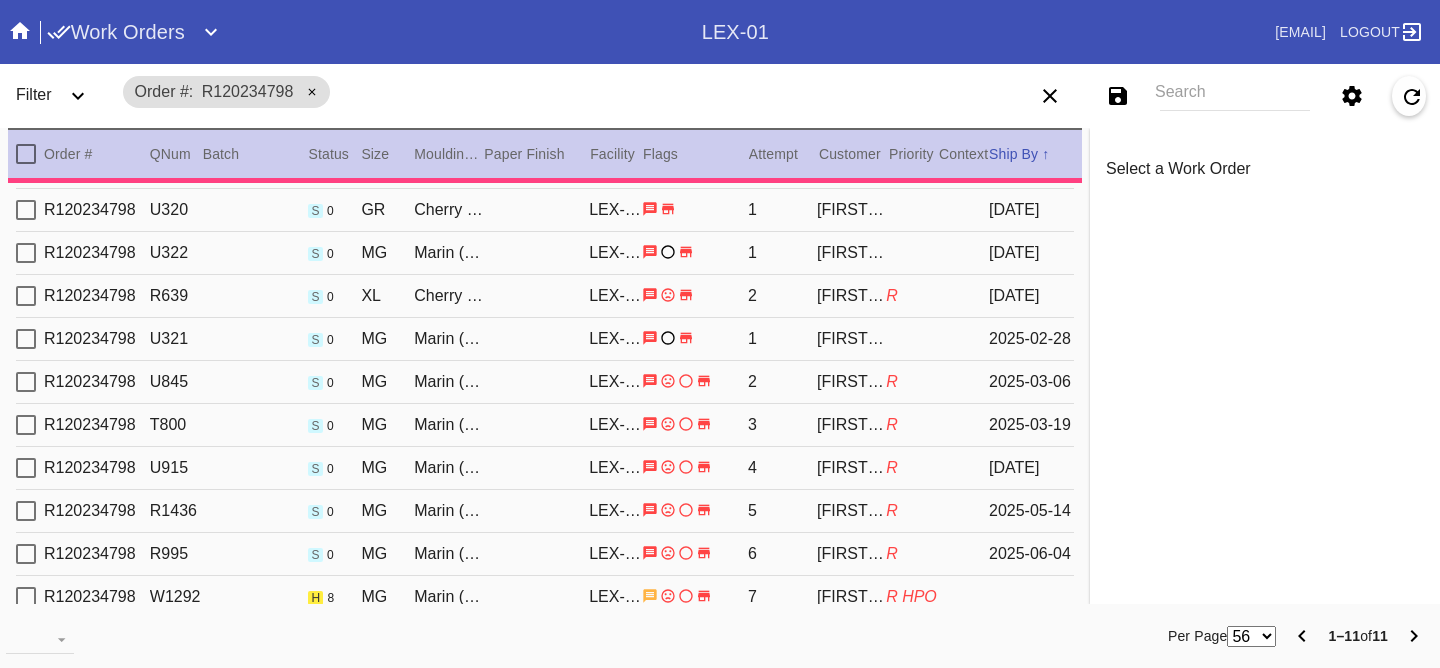 click on "R120234798 R995 s   0 MG [CITY] (Deep) / No Mat LEX-01 6 [FIRST] [LAST]
R
2025-06-04" at bounding box center [545, 554] 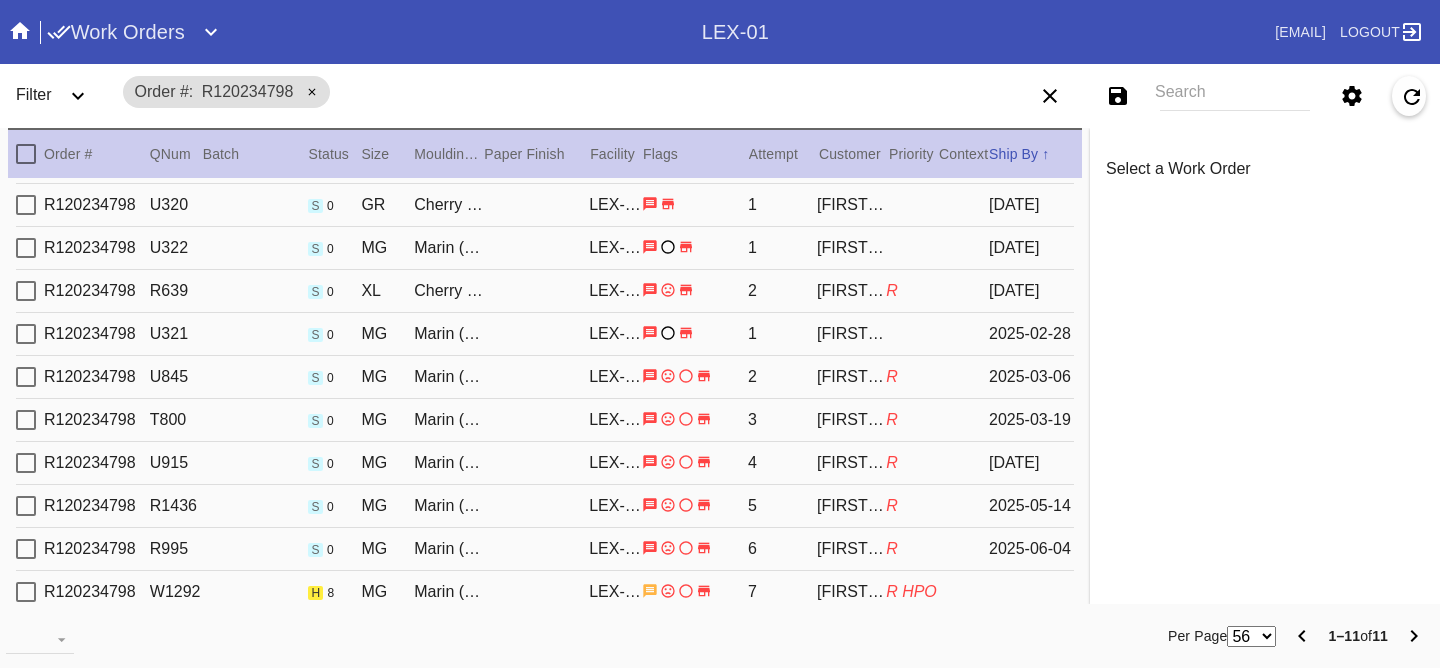 click on "R" at bounding box center [892, 290] 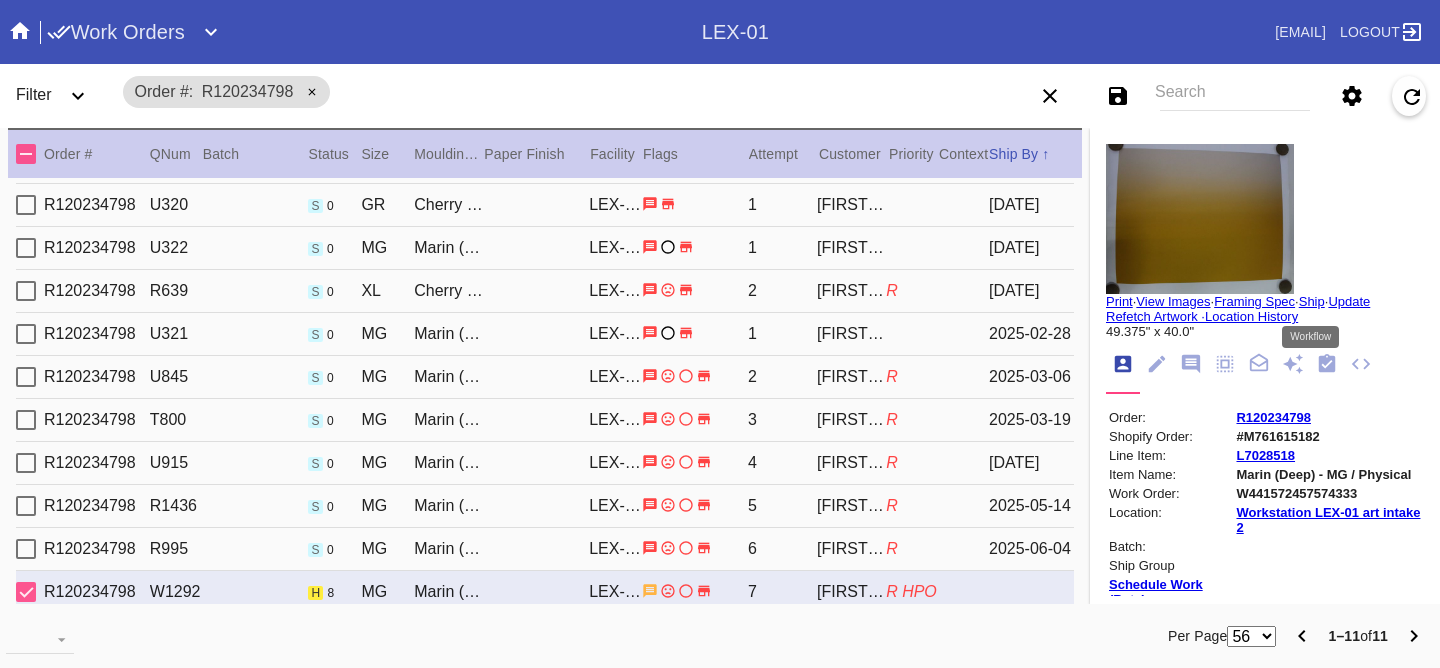 click at bounding box center (1327, 364) 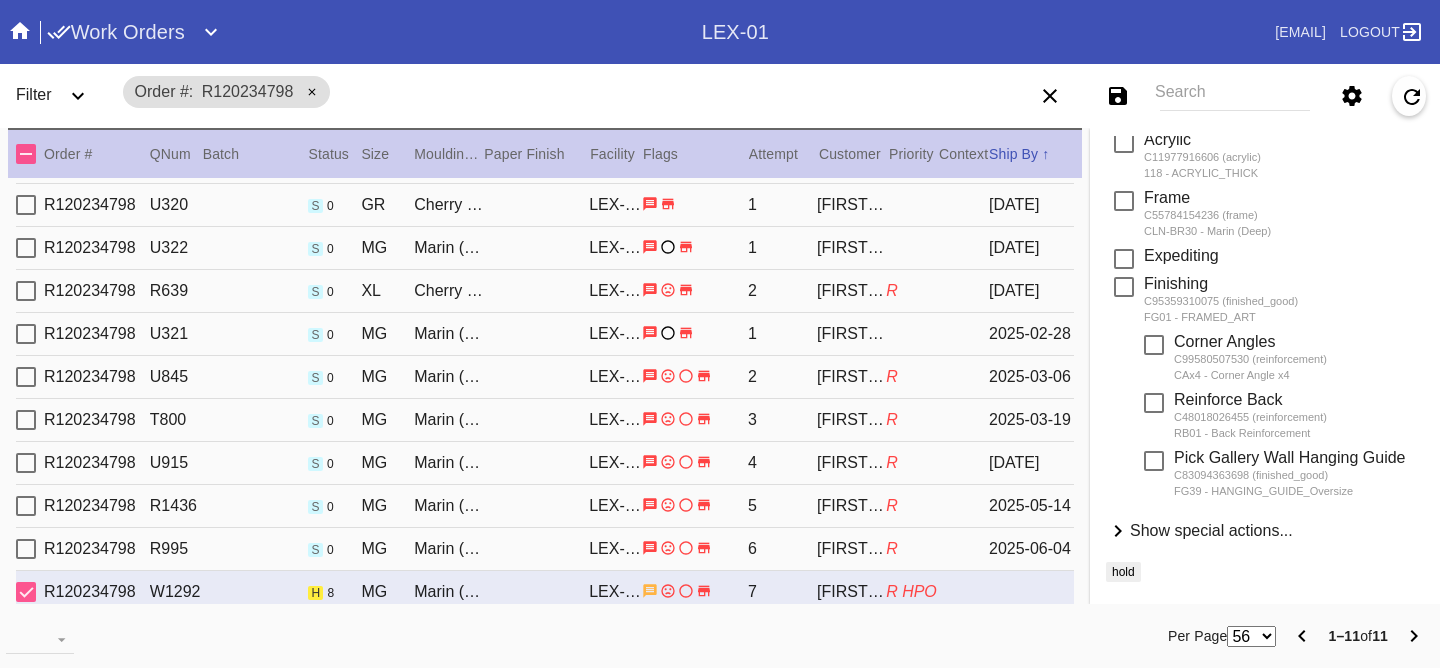 click on "Show special actions..." at bounding box center [1211, 530] 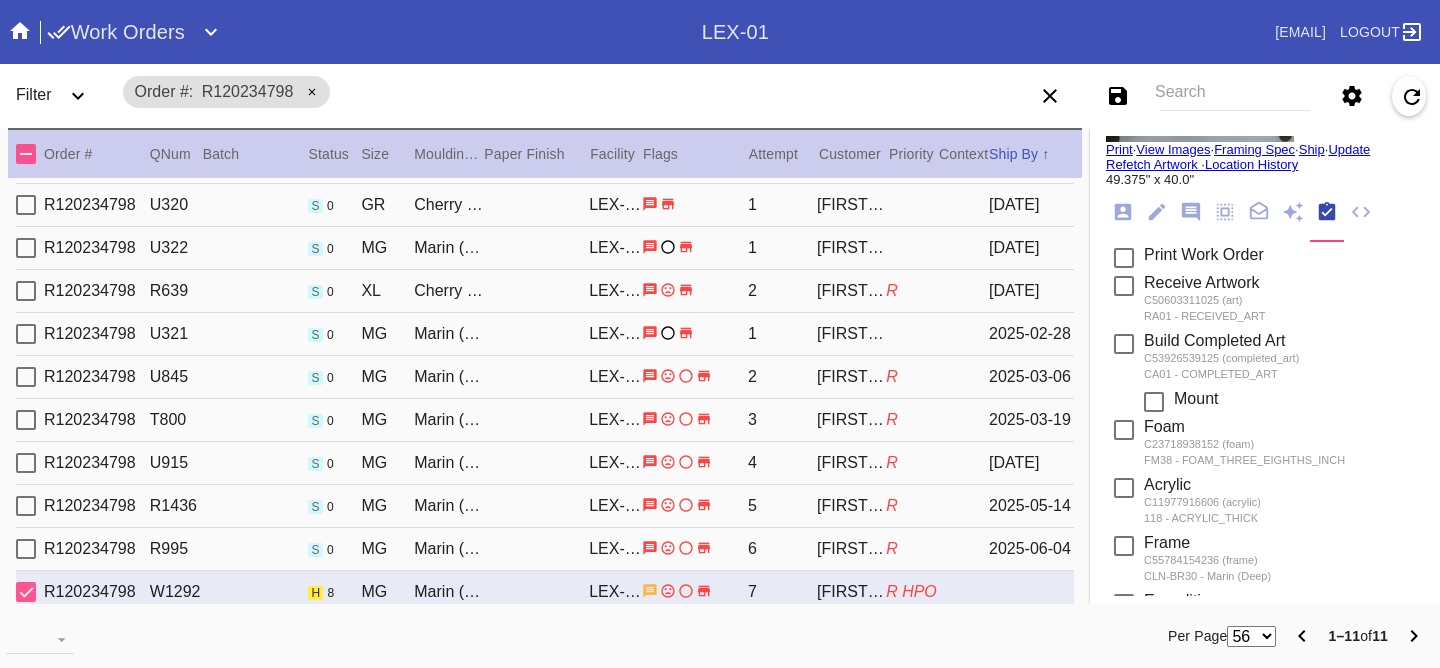 scroll, scrollTop: 0, scrollLeft: 0, axis: both 